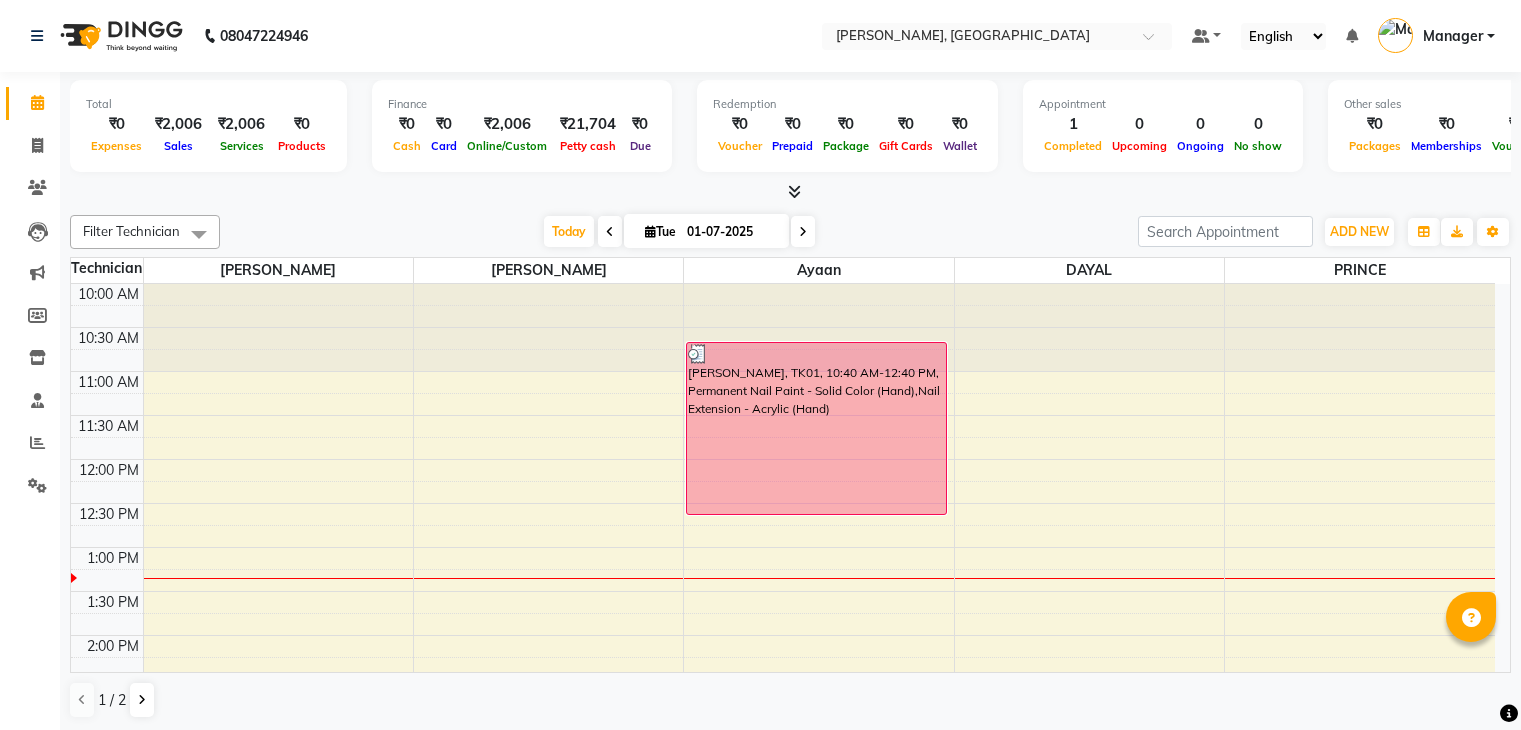scroll, scrollTop: 0, scrollLeft: 0, axis: both 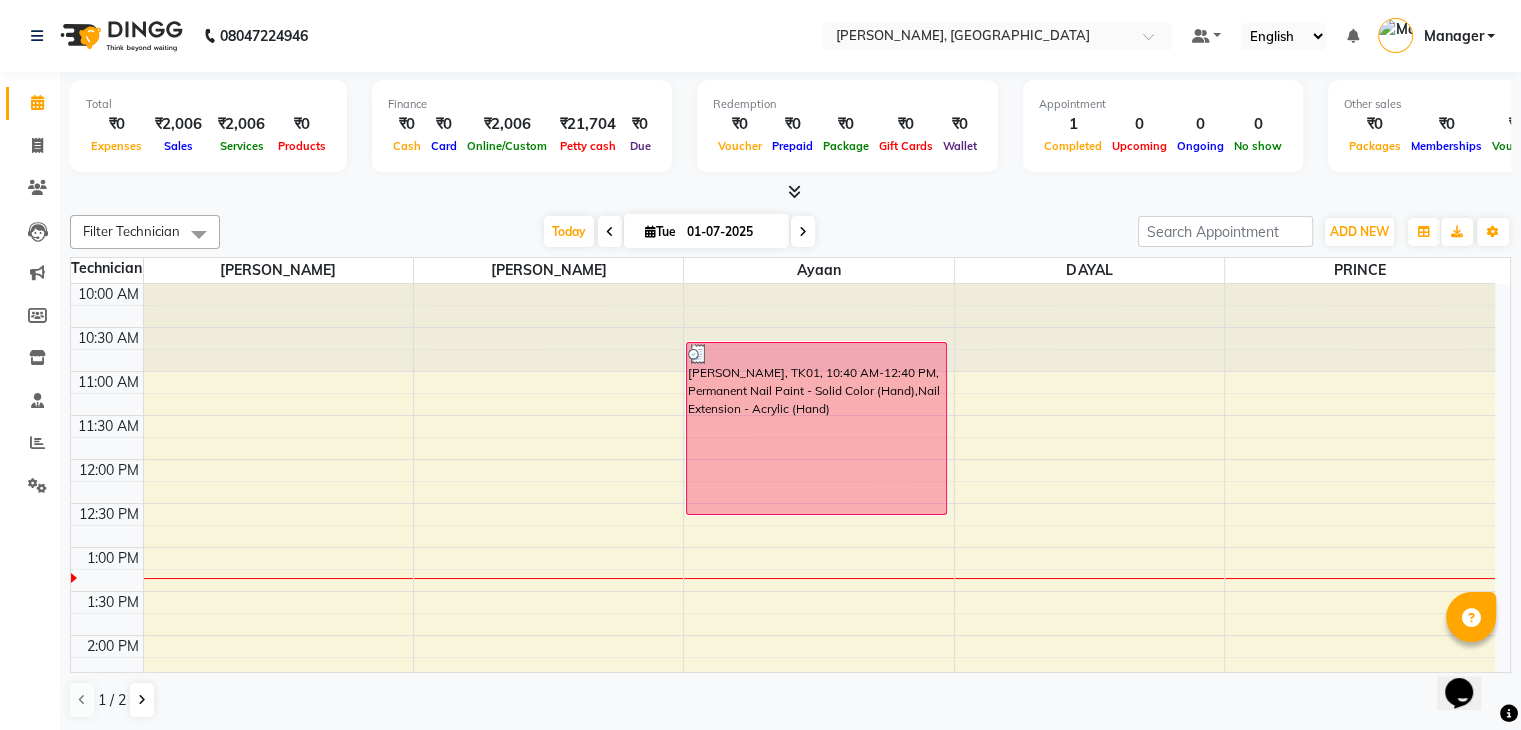 click at bounding box center (794, 191) 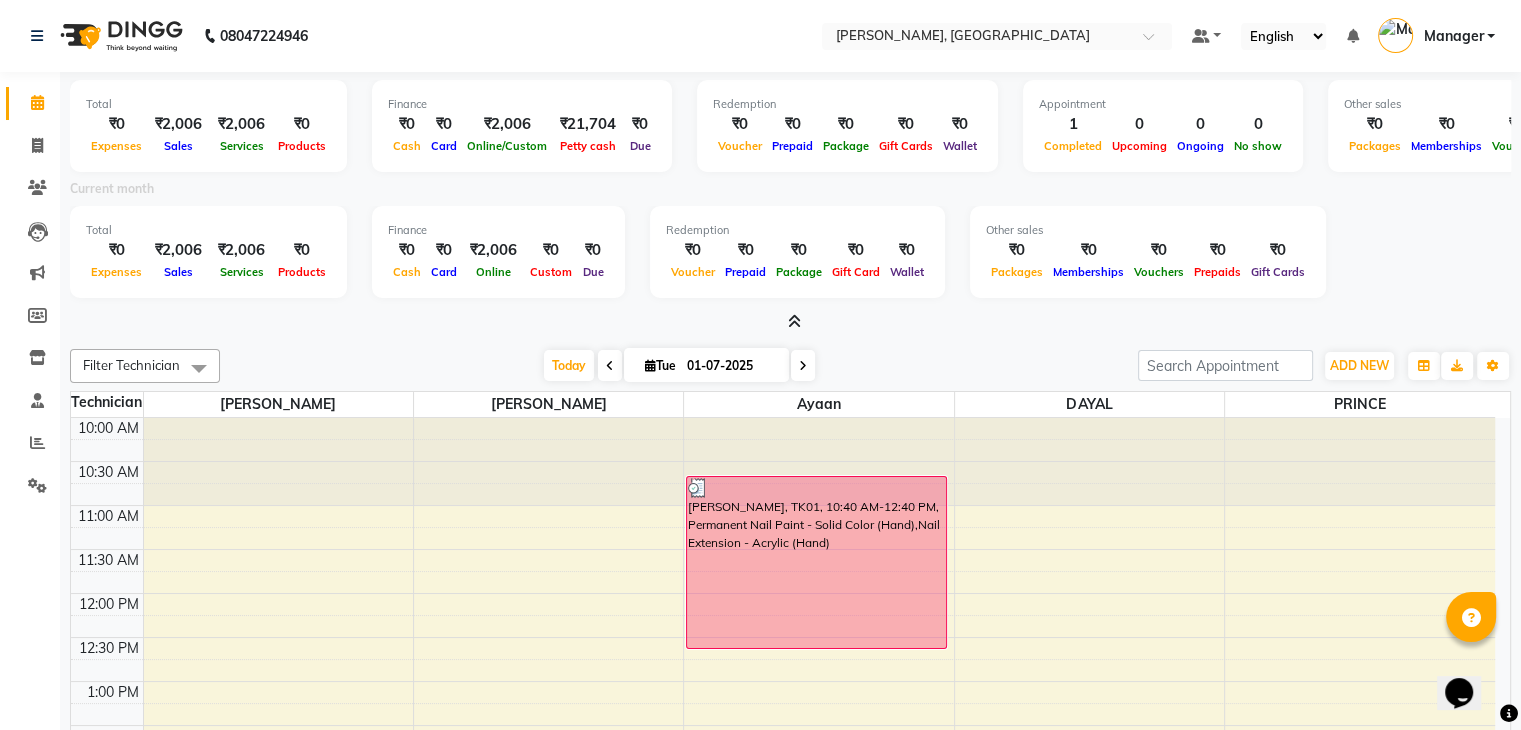 click at bounding box center (794, 321) 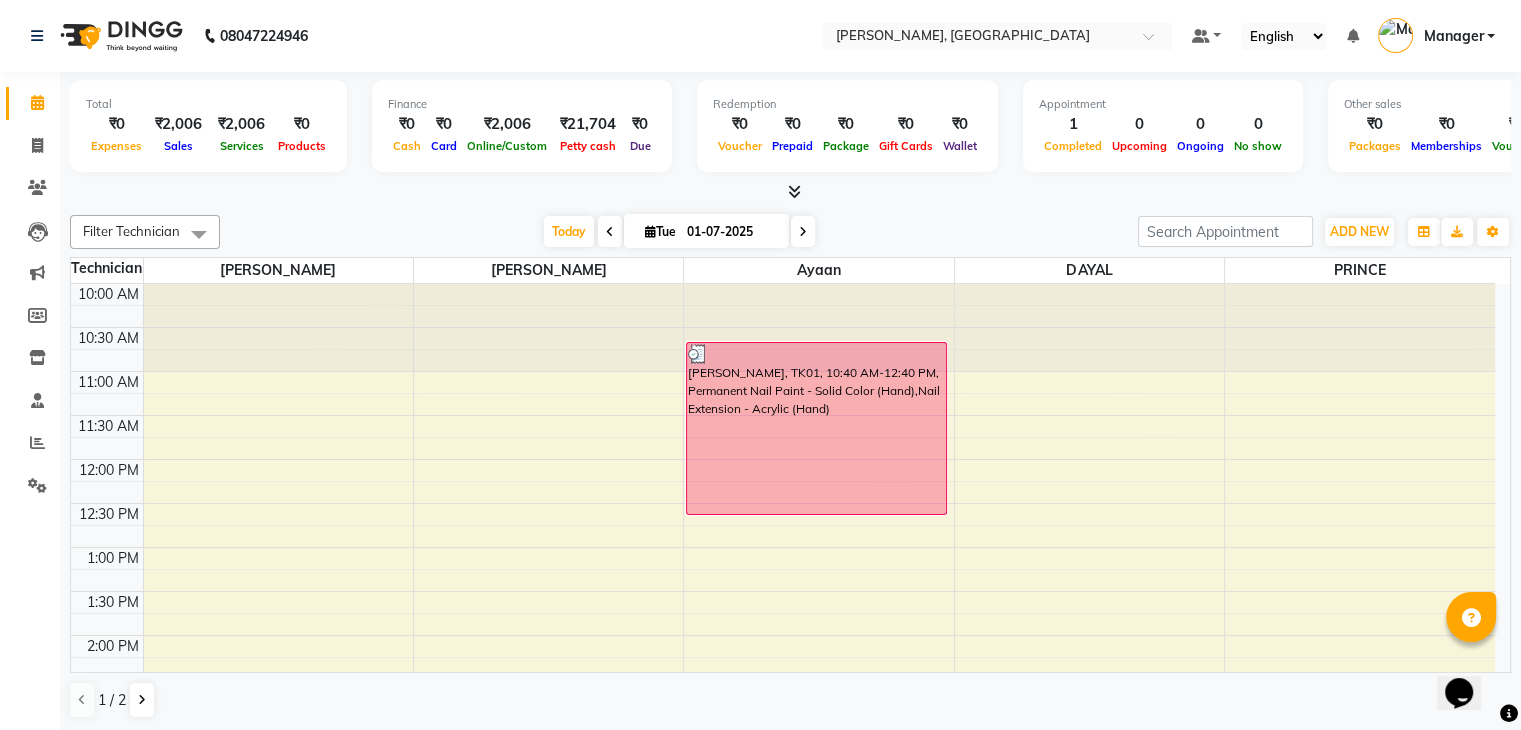 click at bounding box center [794, 191] 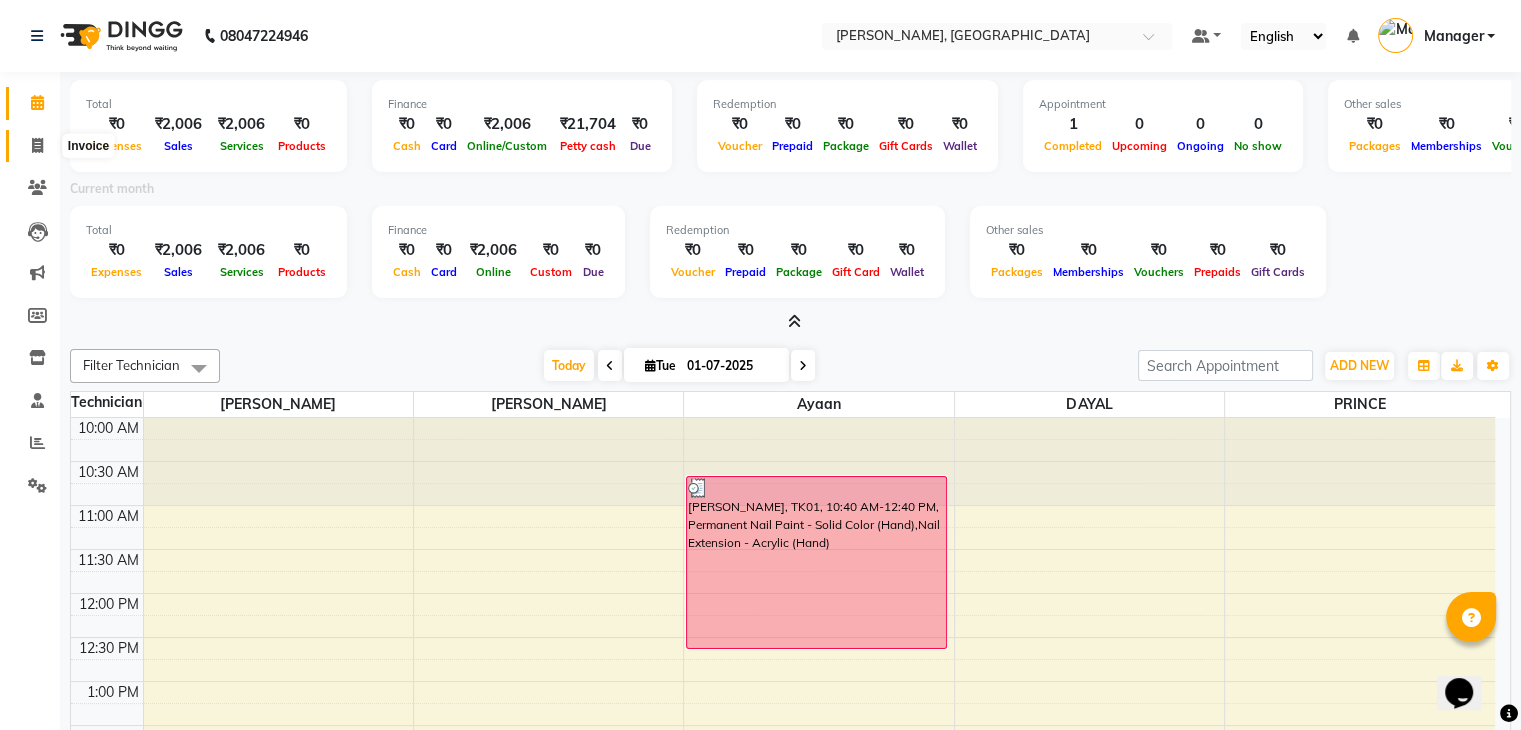 click 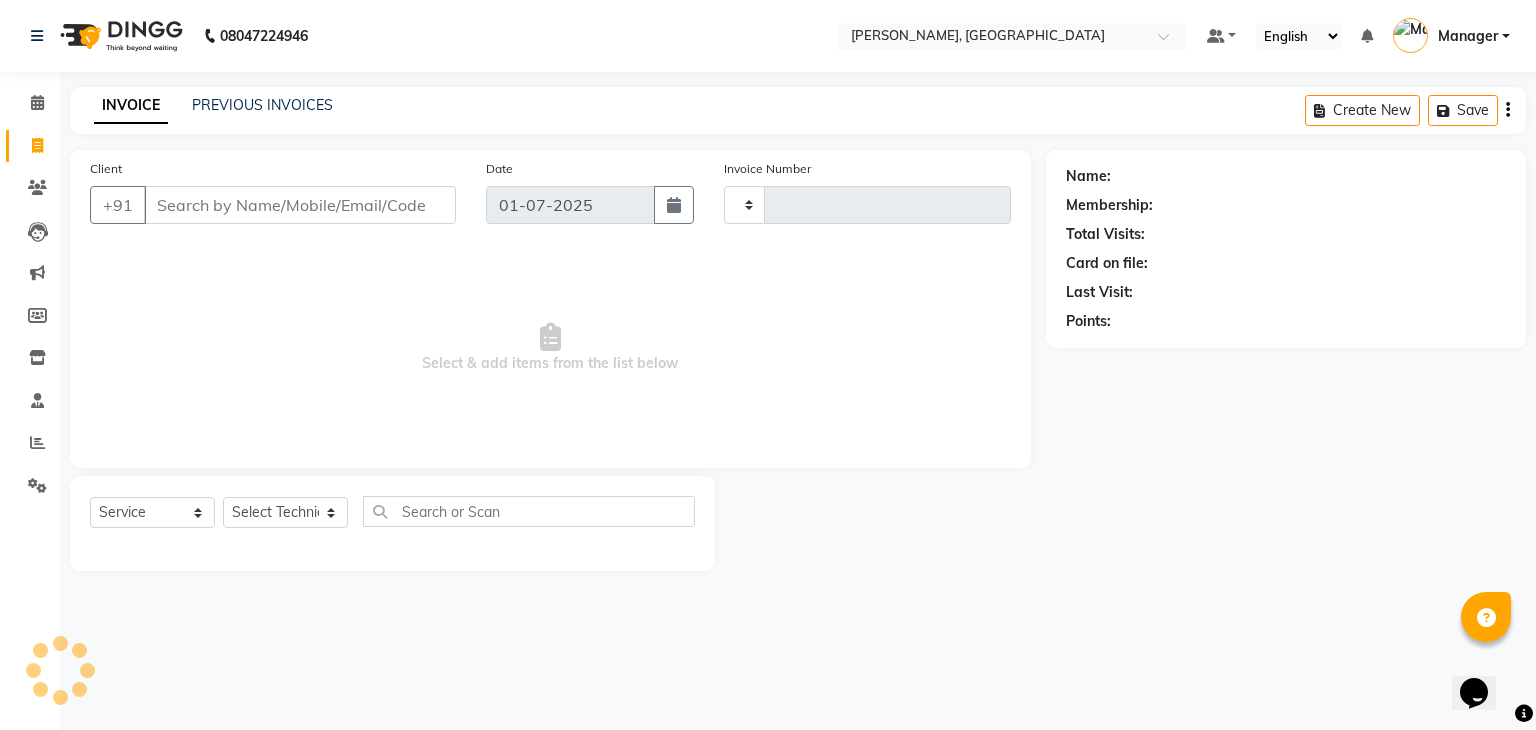 type on "0562" 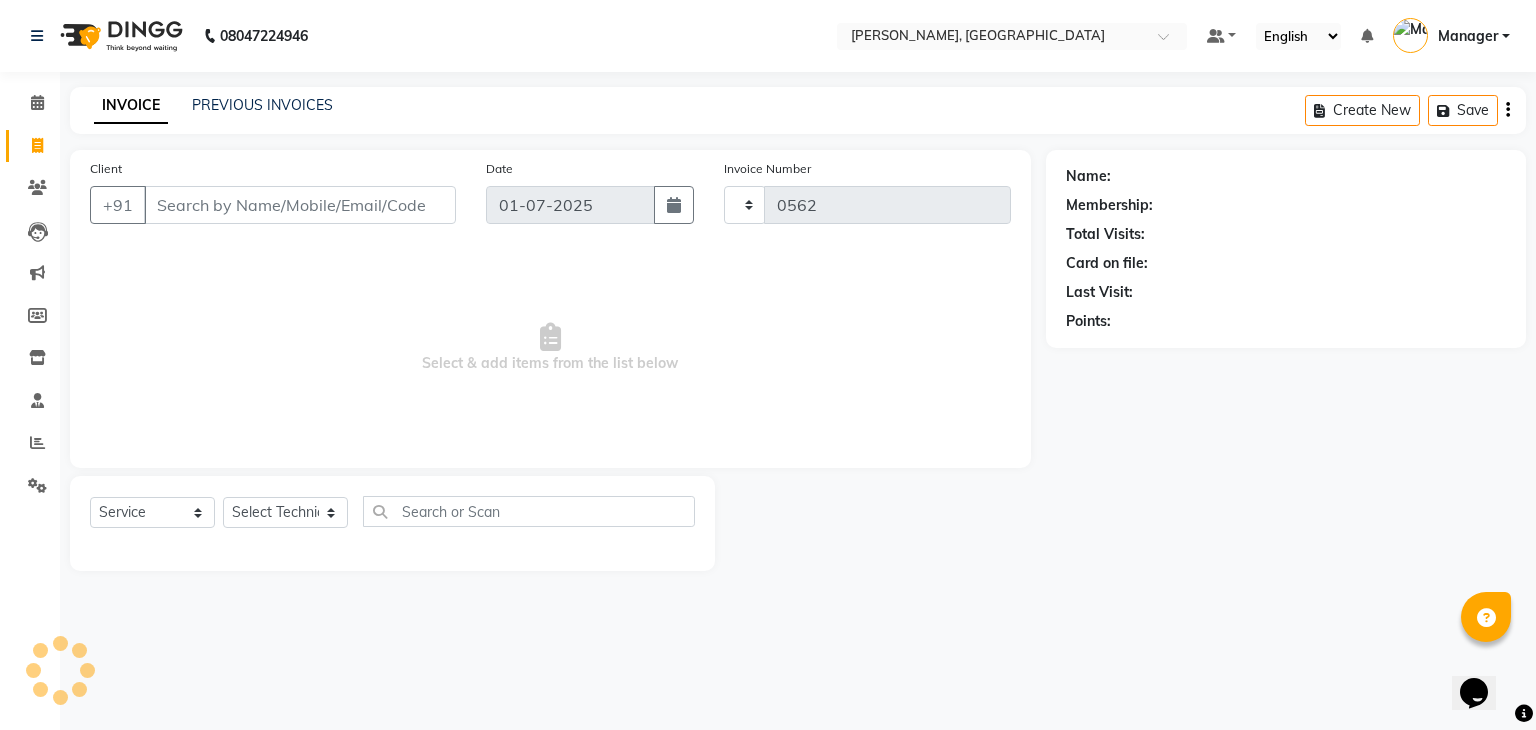 select on "4495" 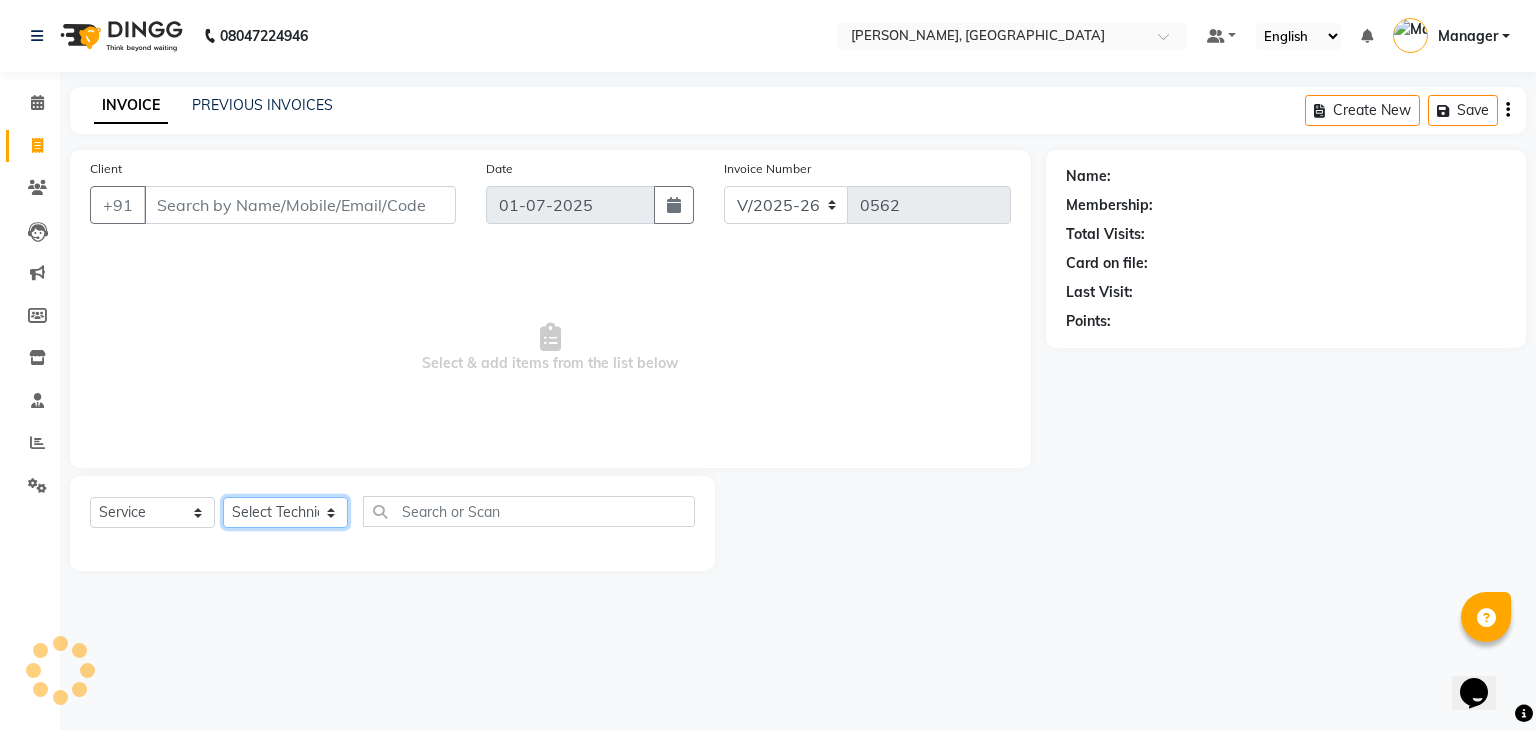 click on "Select Technician" 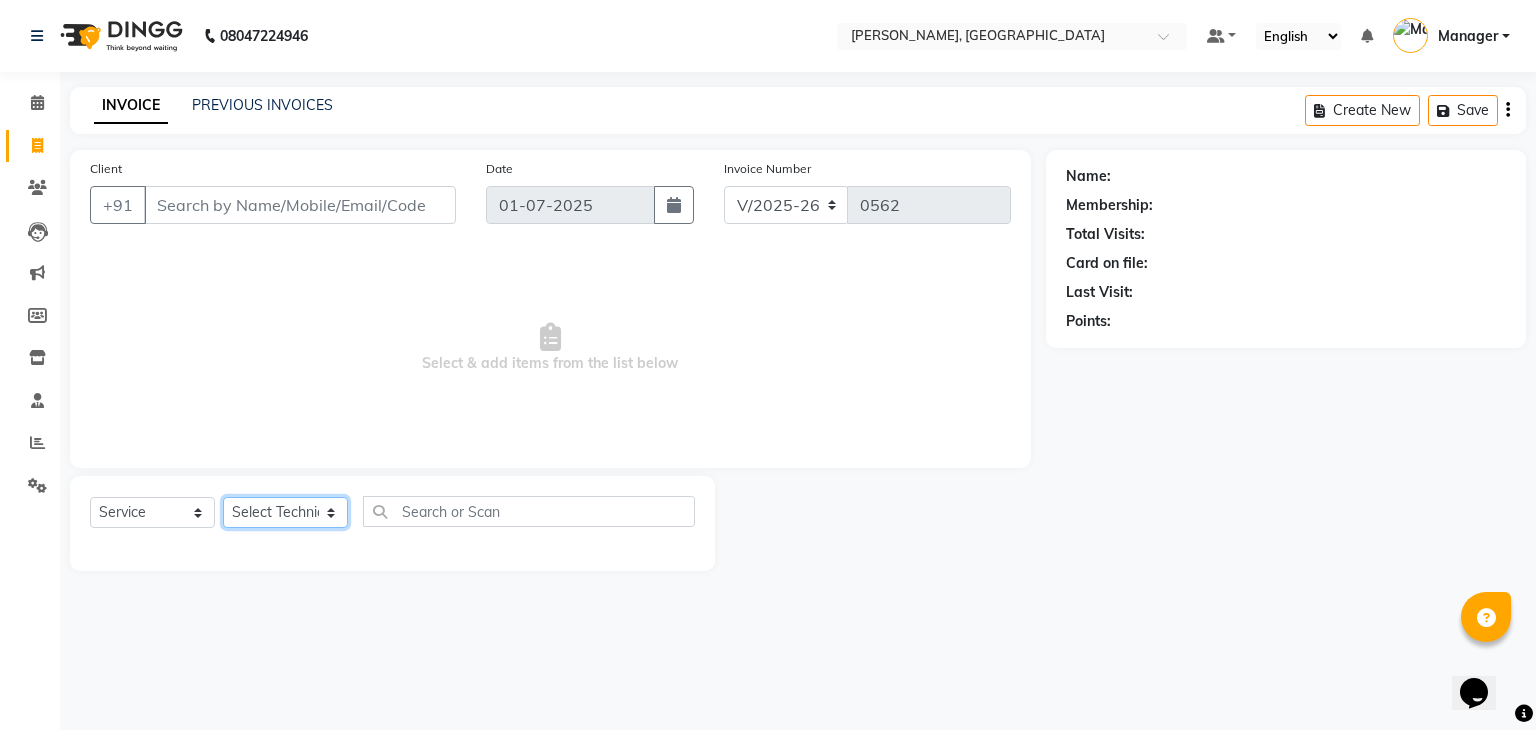 select on "63008" 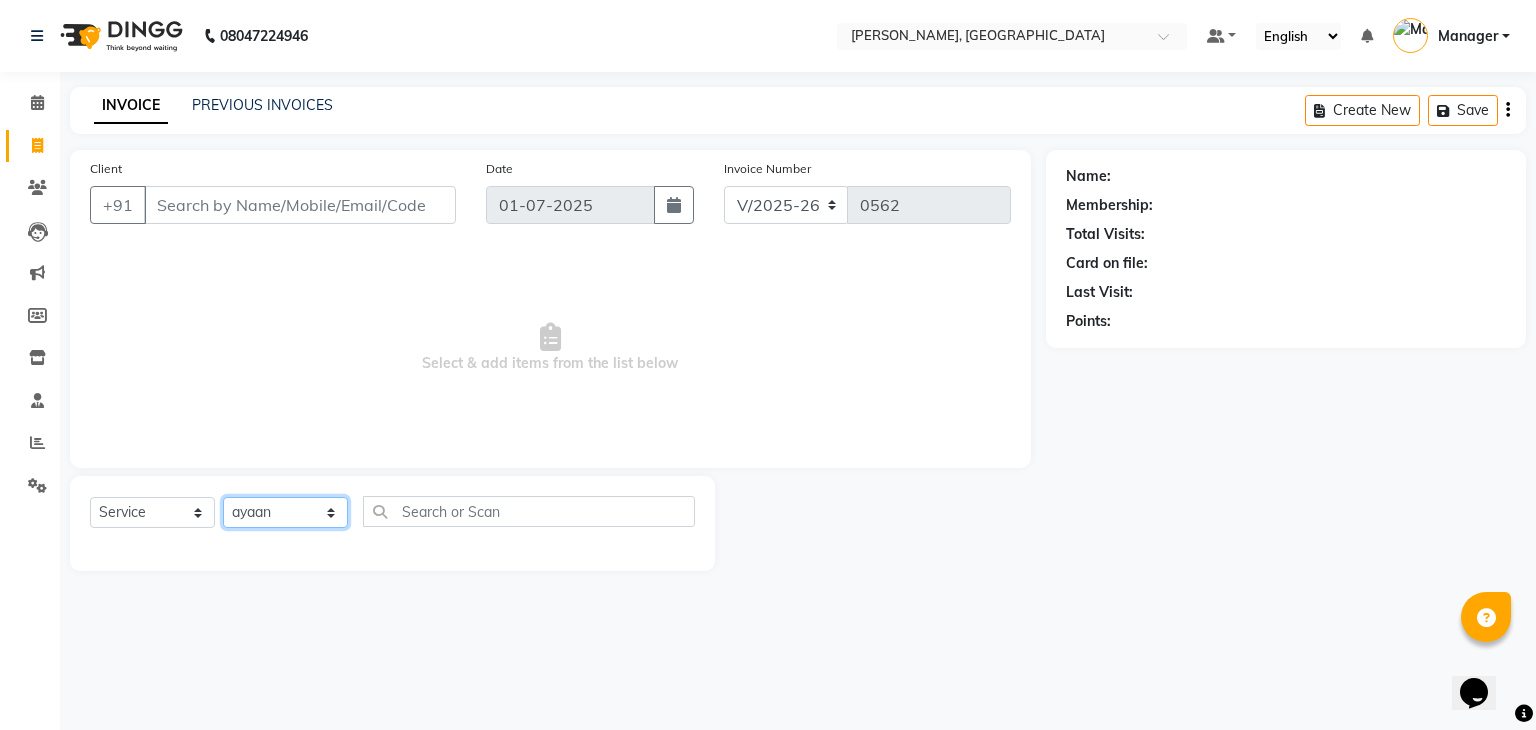 click on "Select Technician Admin [PERSON_NAME] Manager [PERSON_NAME] [PERSON_NAME]" 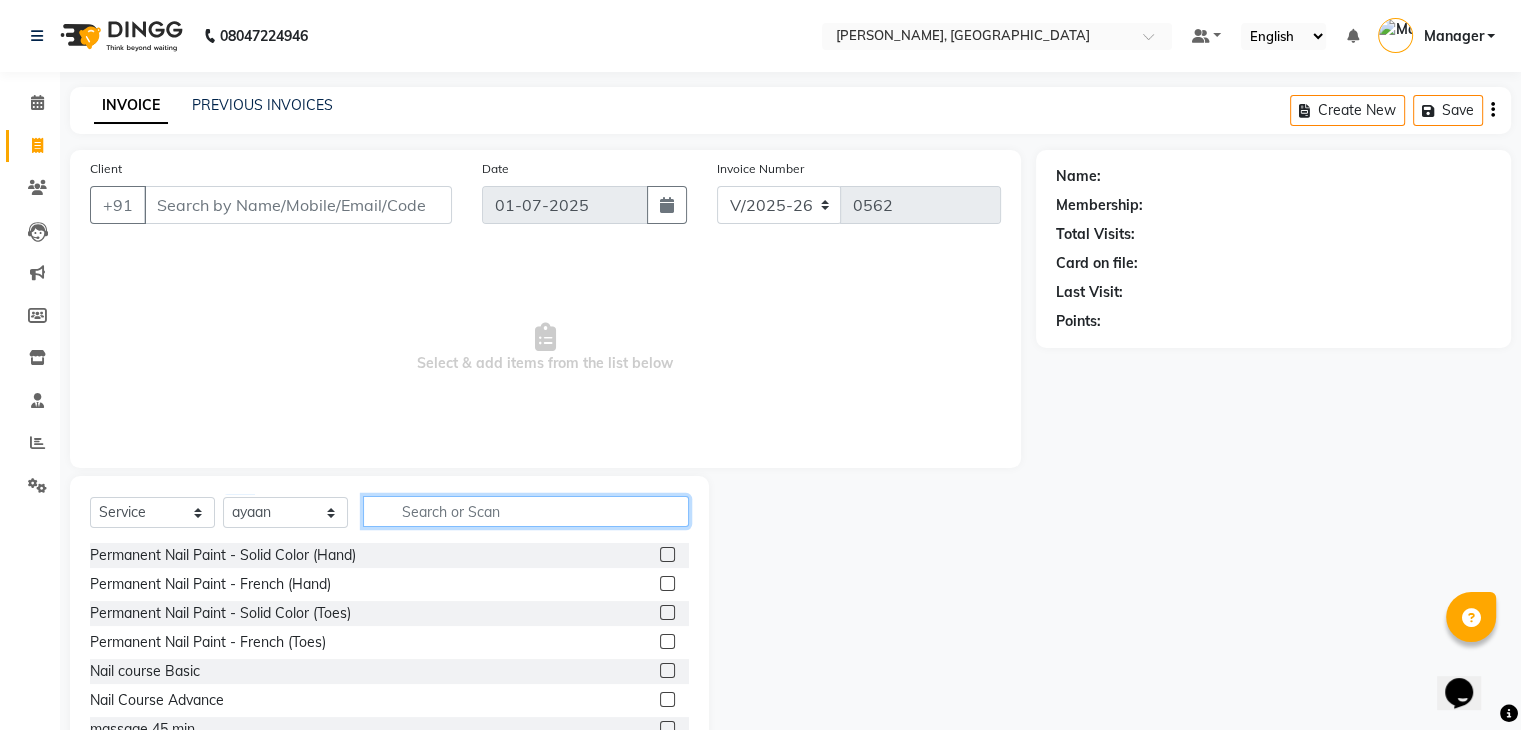 click 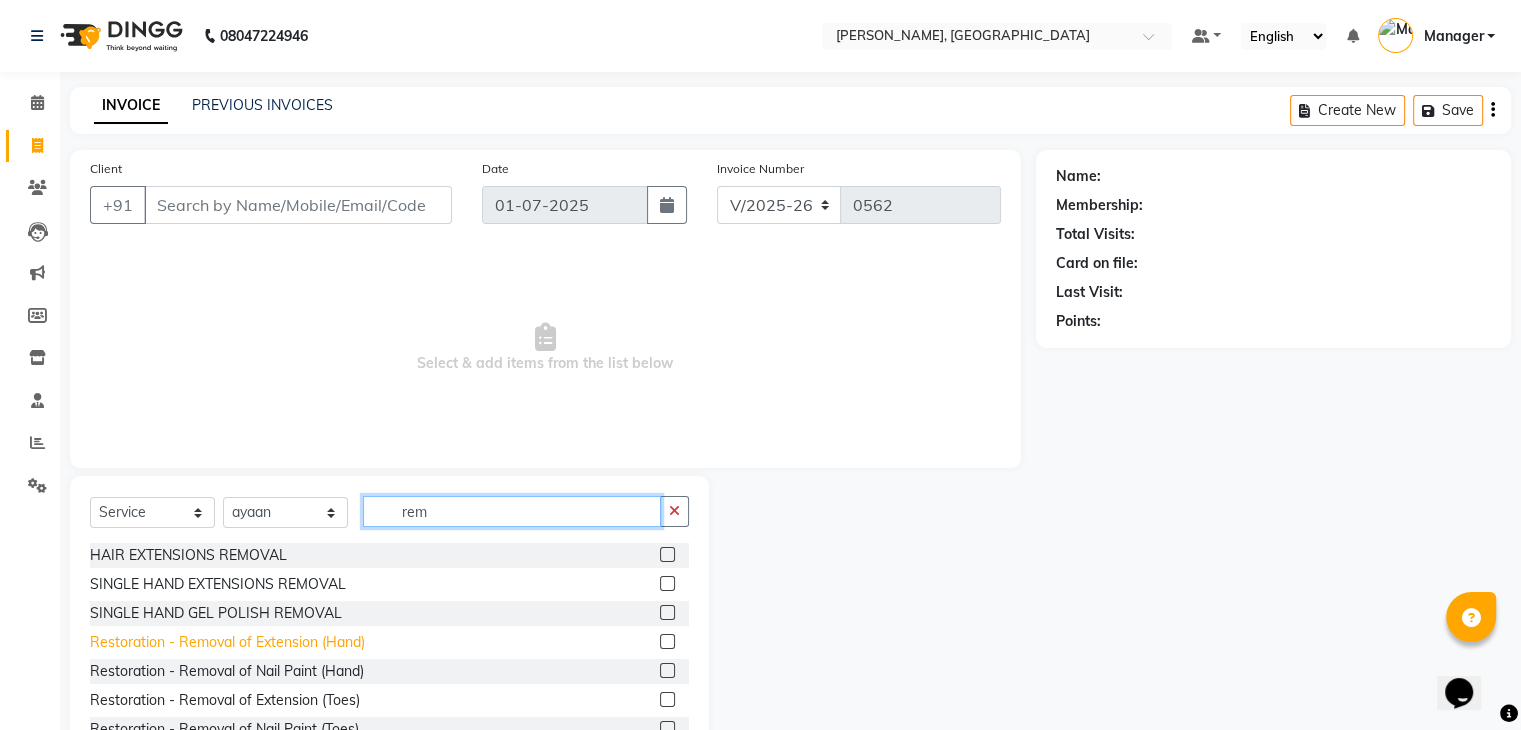 type on "rem" 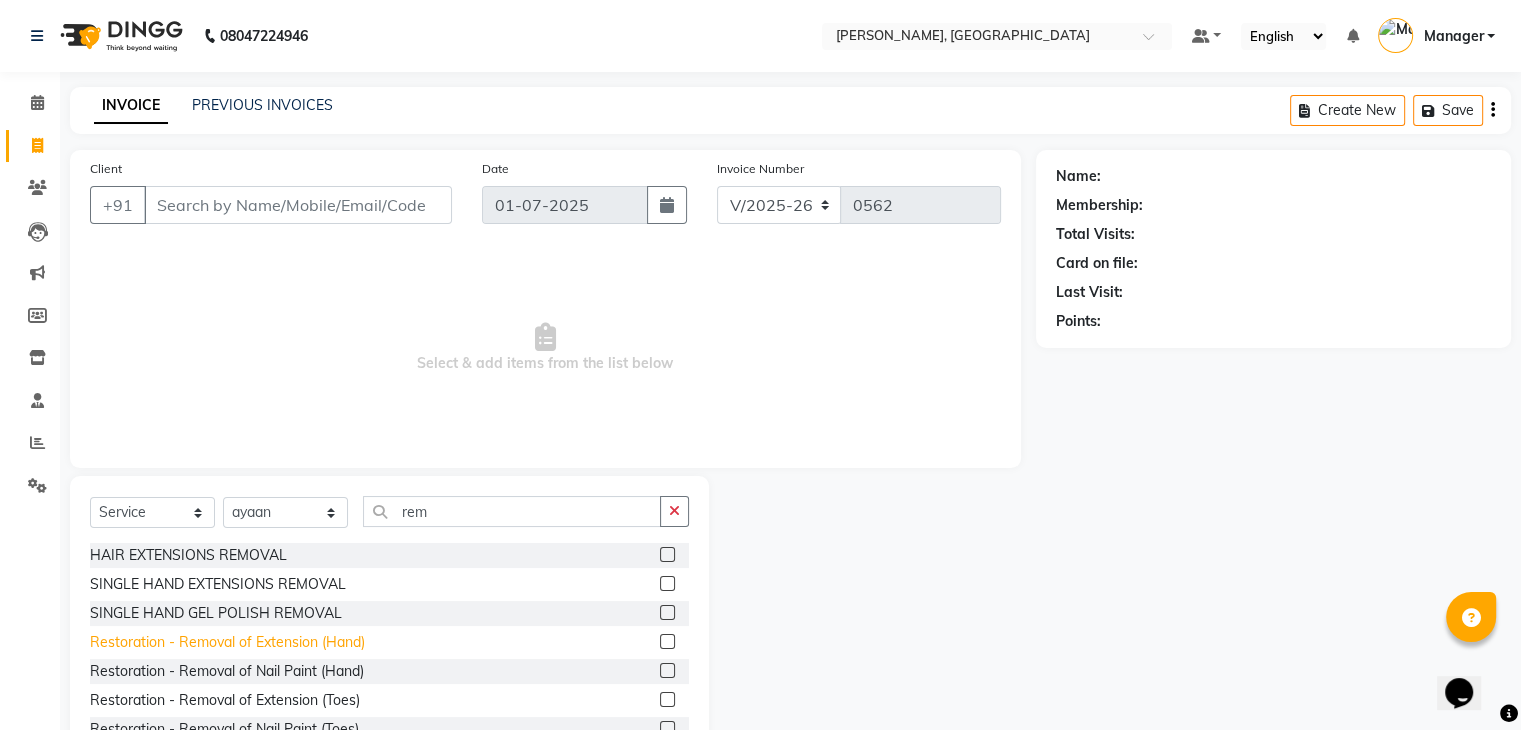 click on "Restoration - Removal of Extension (Hand)" 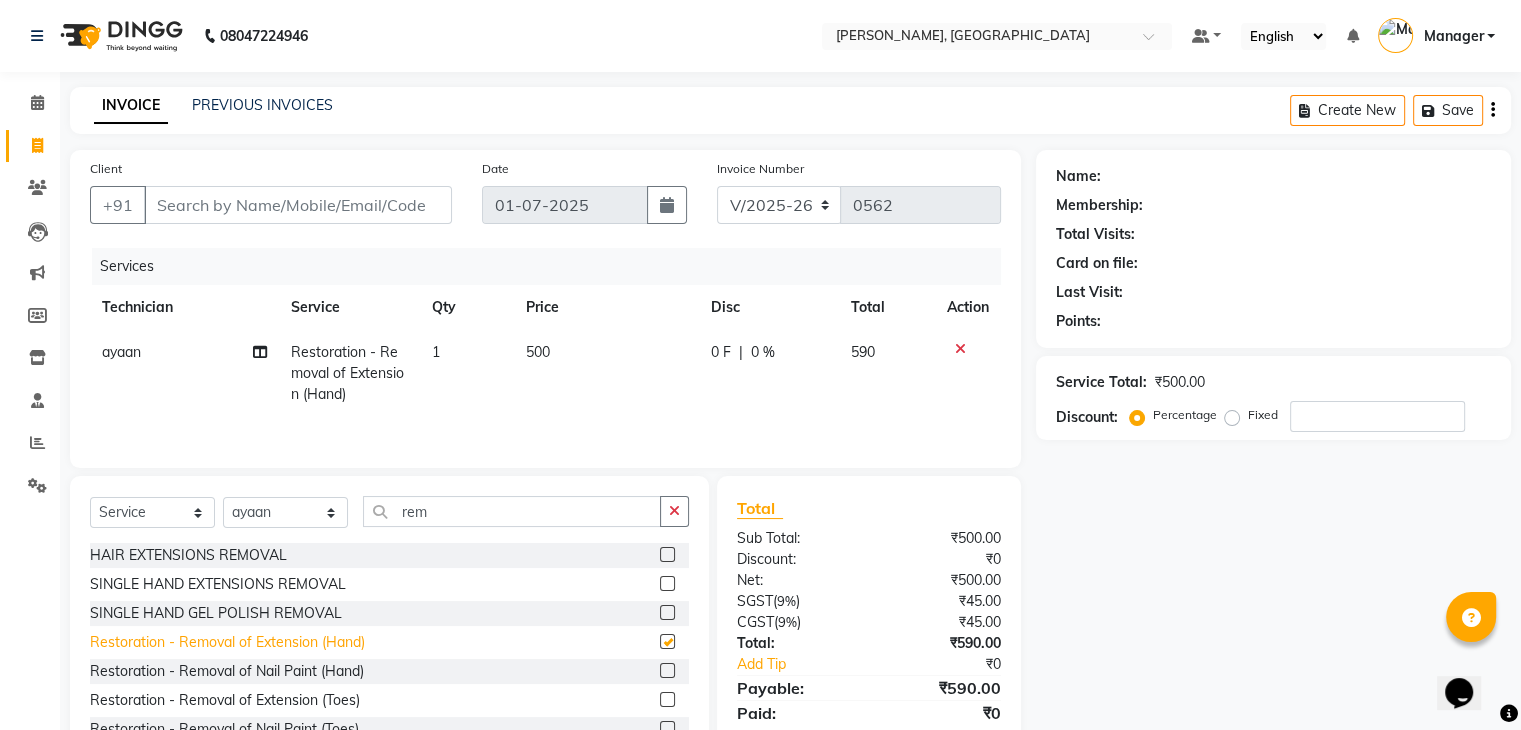 checkbox on "false" 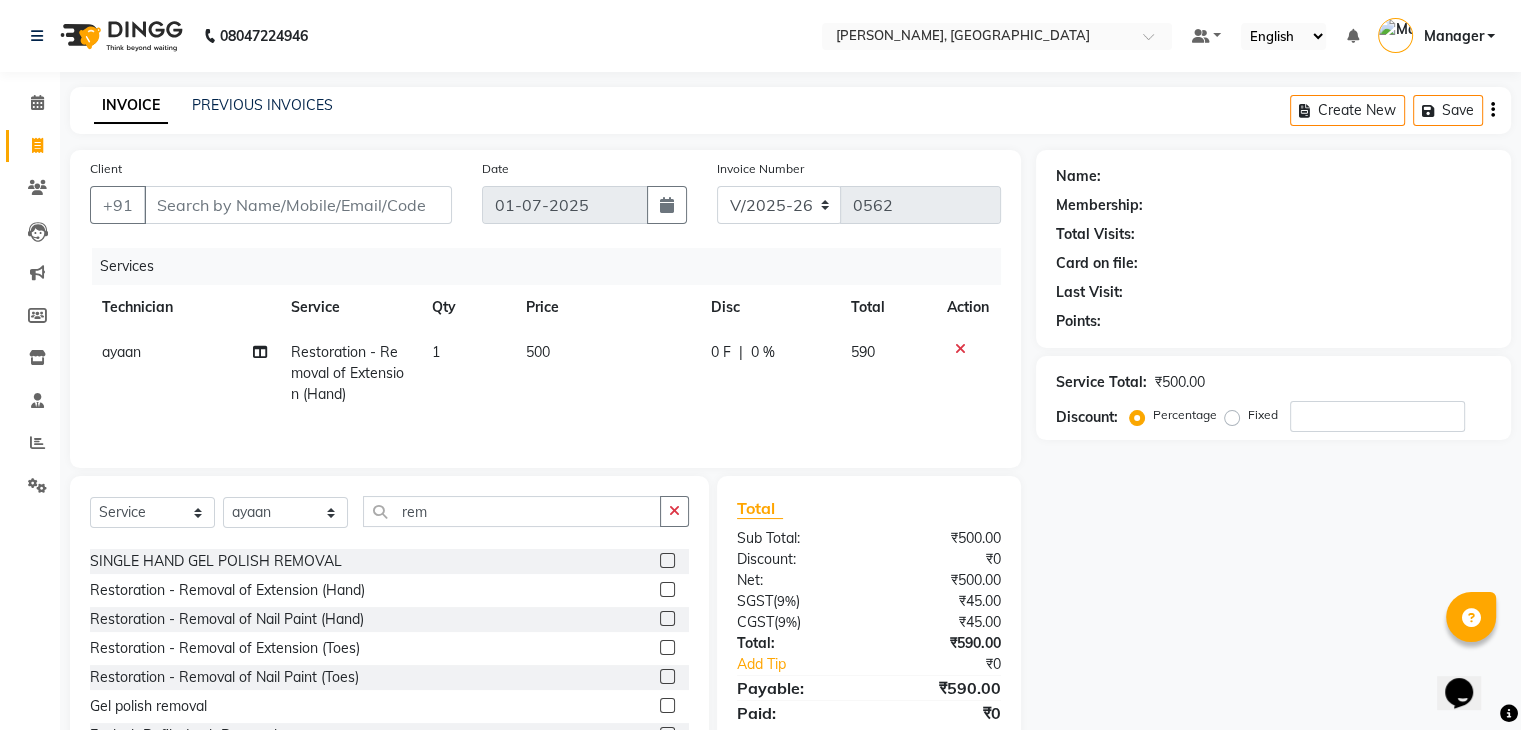 scroll, scrollTop: 100, scrollLeft: 0, axis: vertical 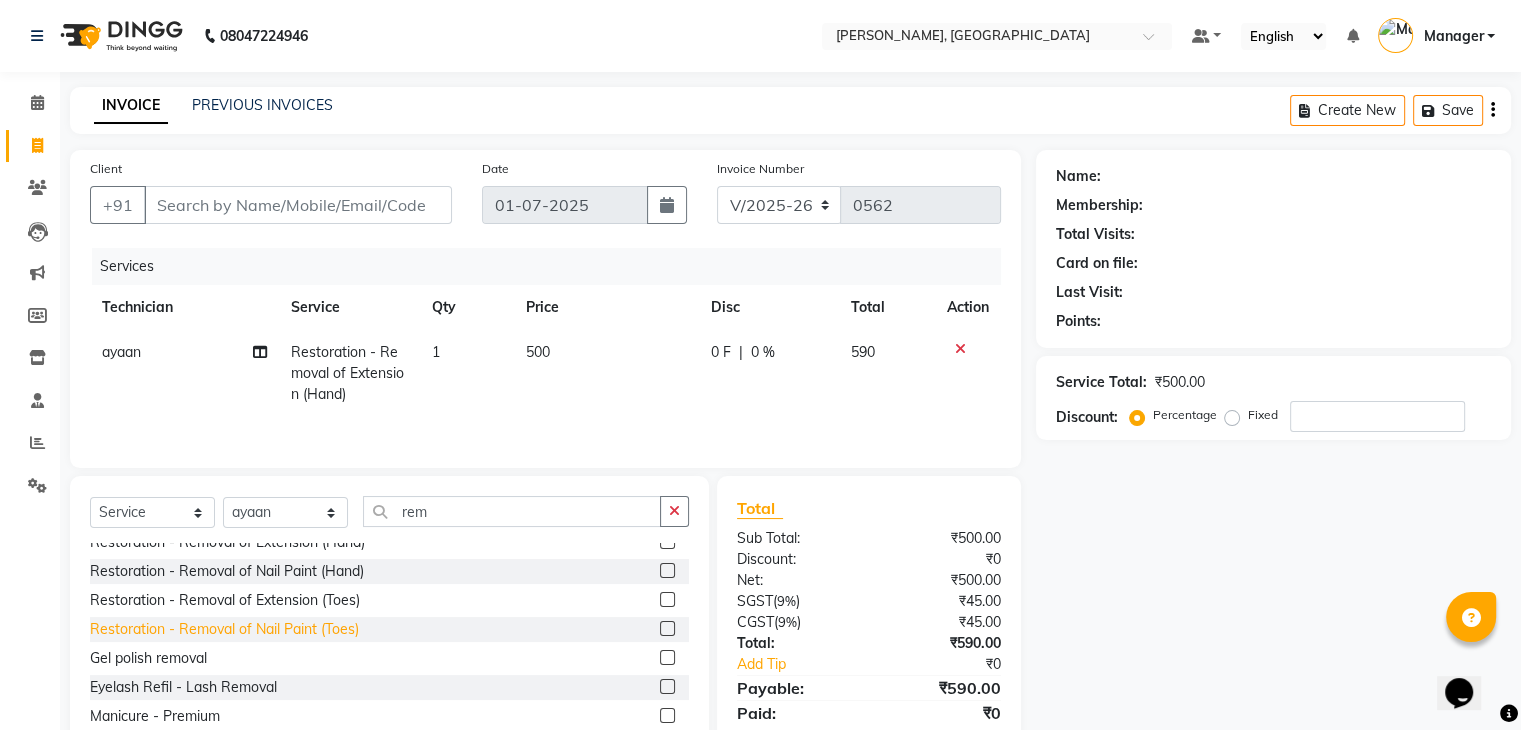 click on "Restoration - Removal of Nail Paint (Toes)" 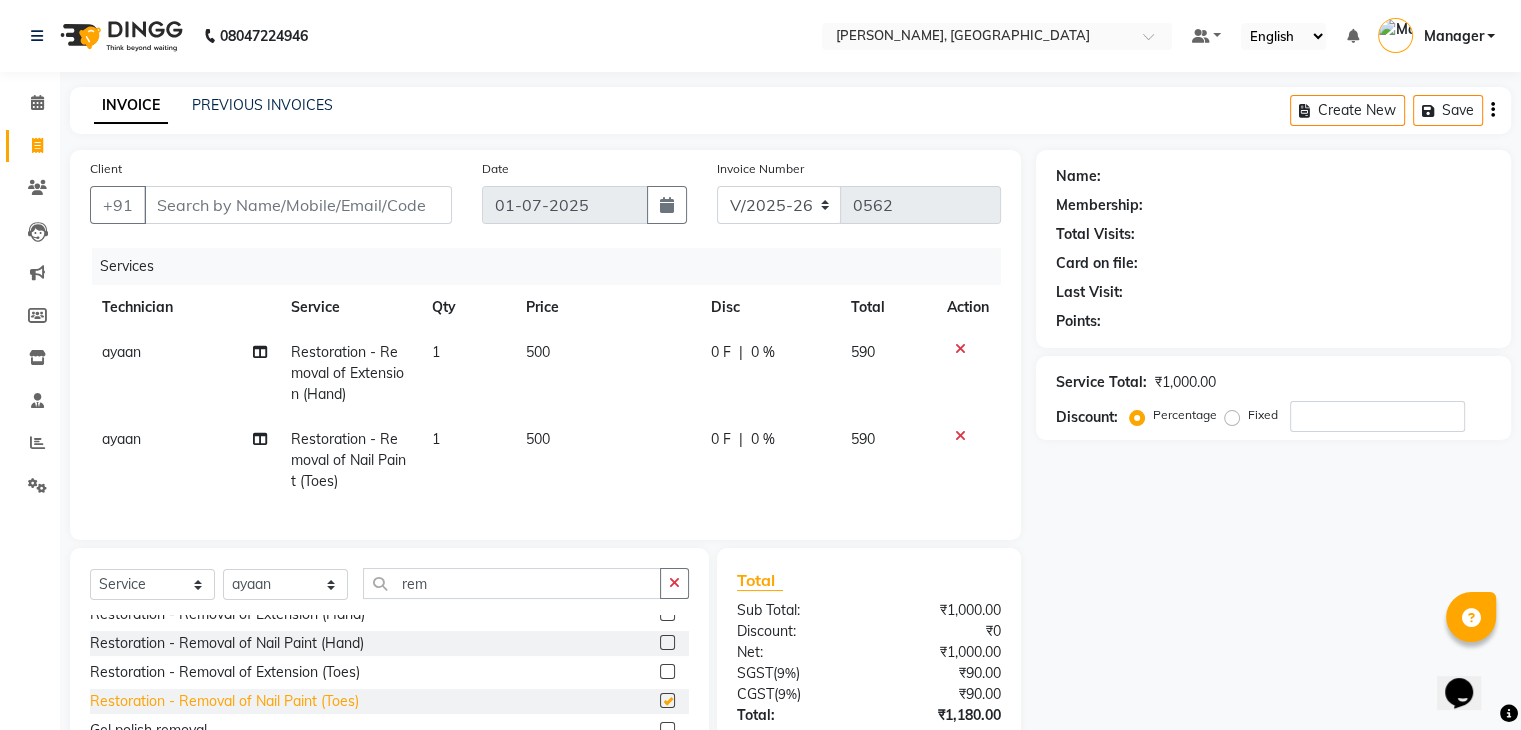 checkbox on "false" 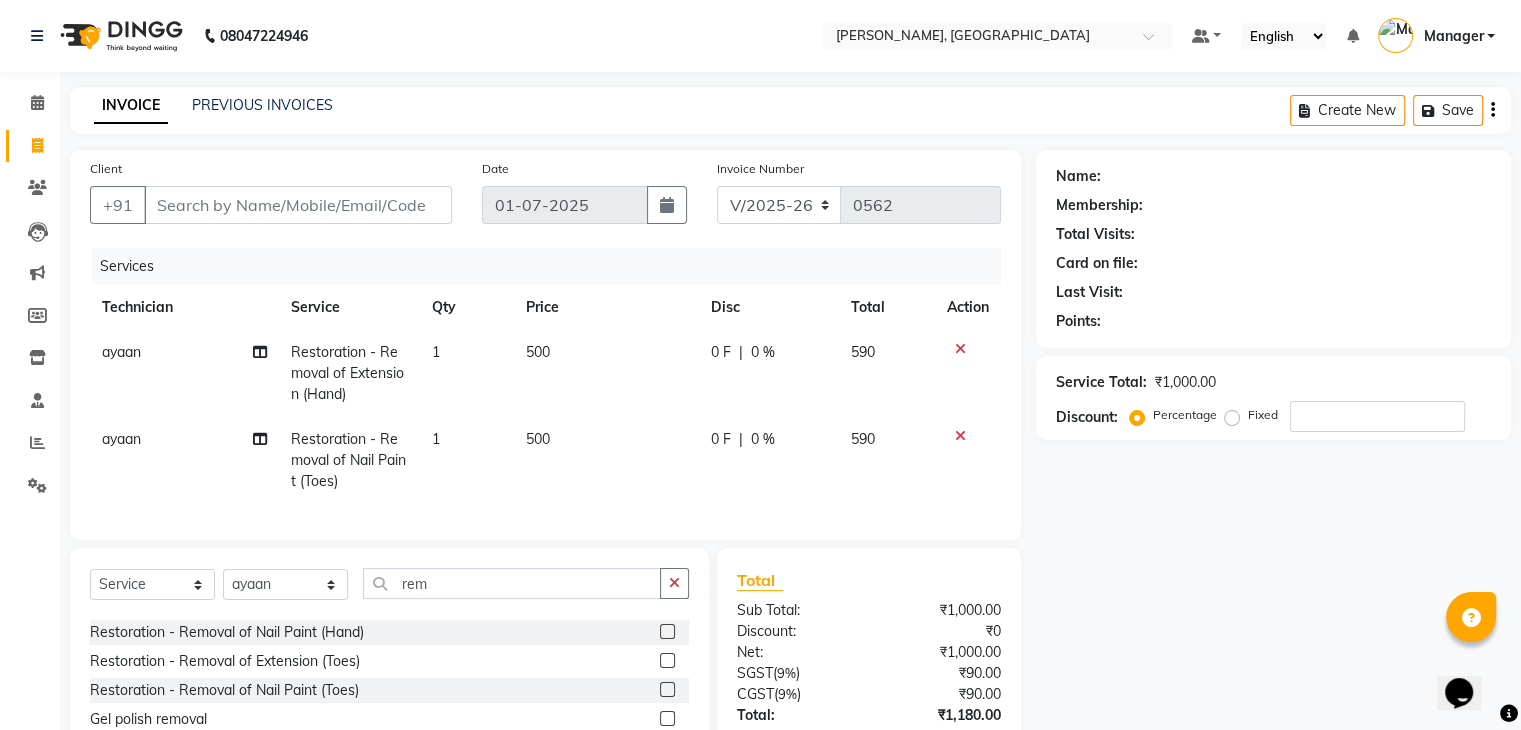 scroll, scrollTop: 76, scrollLeft: 0, axis: vertical 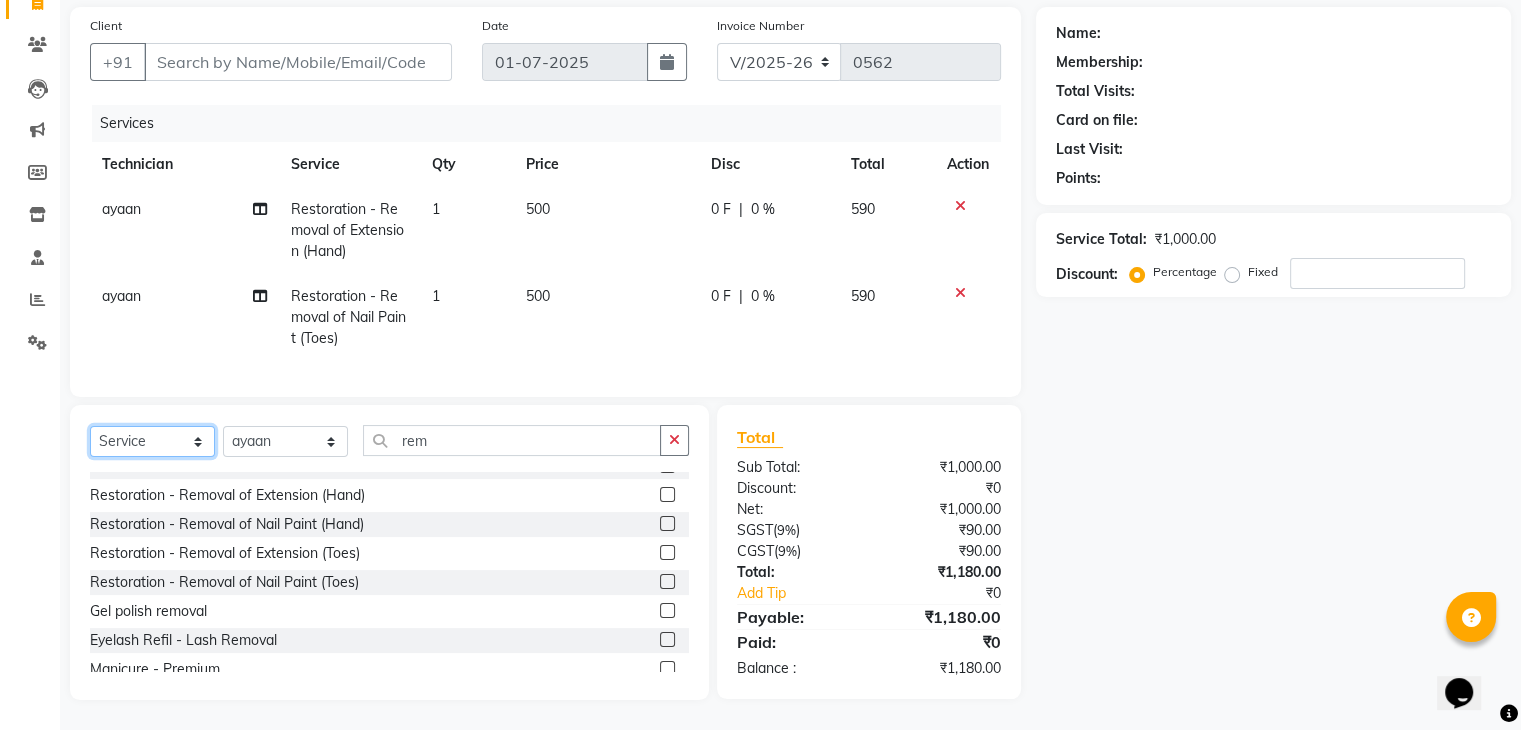 click on "Select  Service  Product  Membership  Package Voucher Prepaid Gift Card" 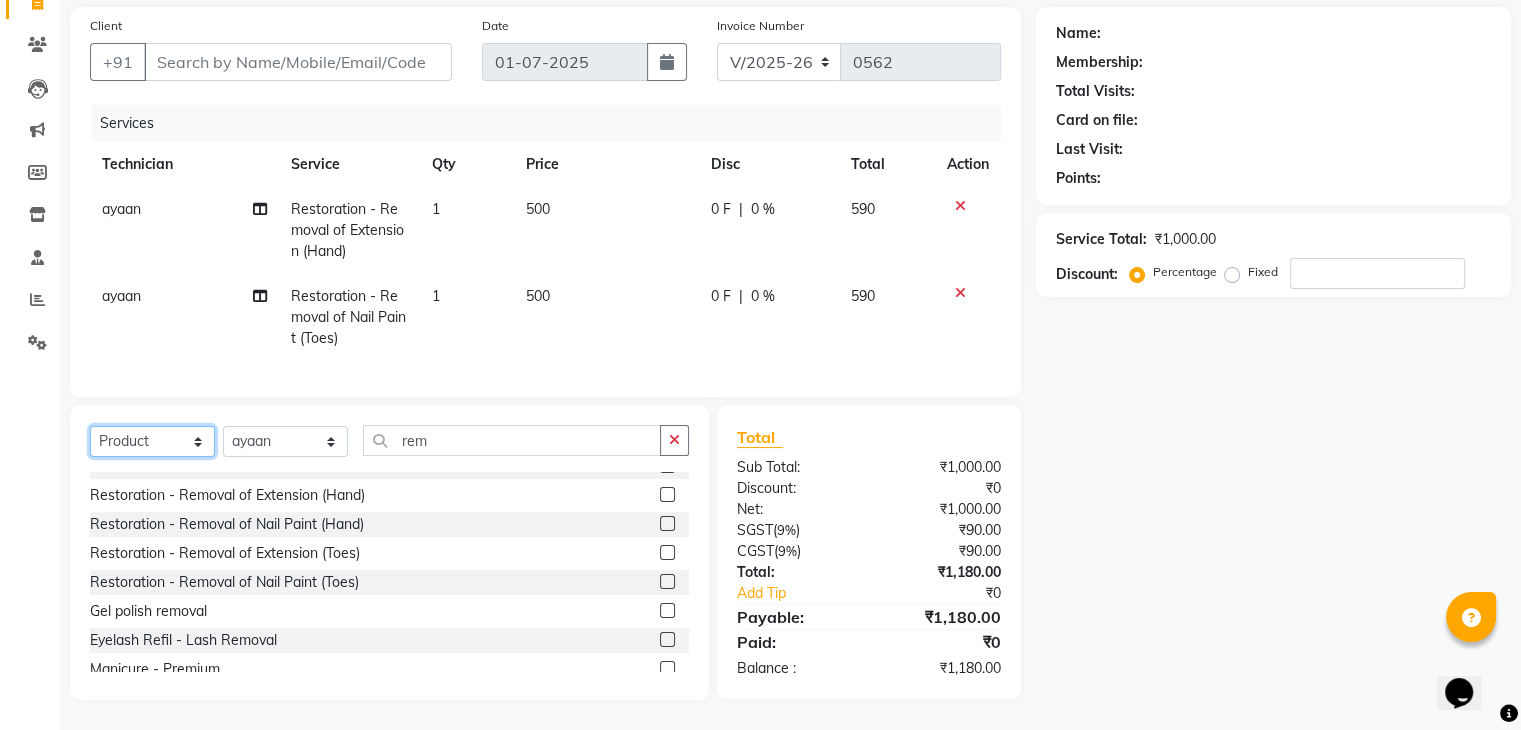 click on "Select  Service  Product  Membership  Package Voucher Prepaid Gift Card" 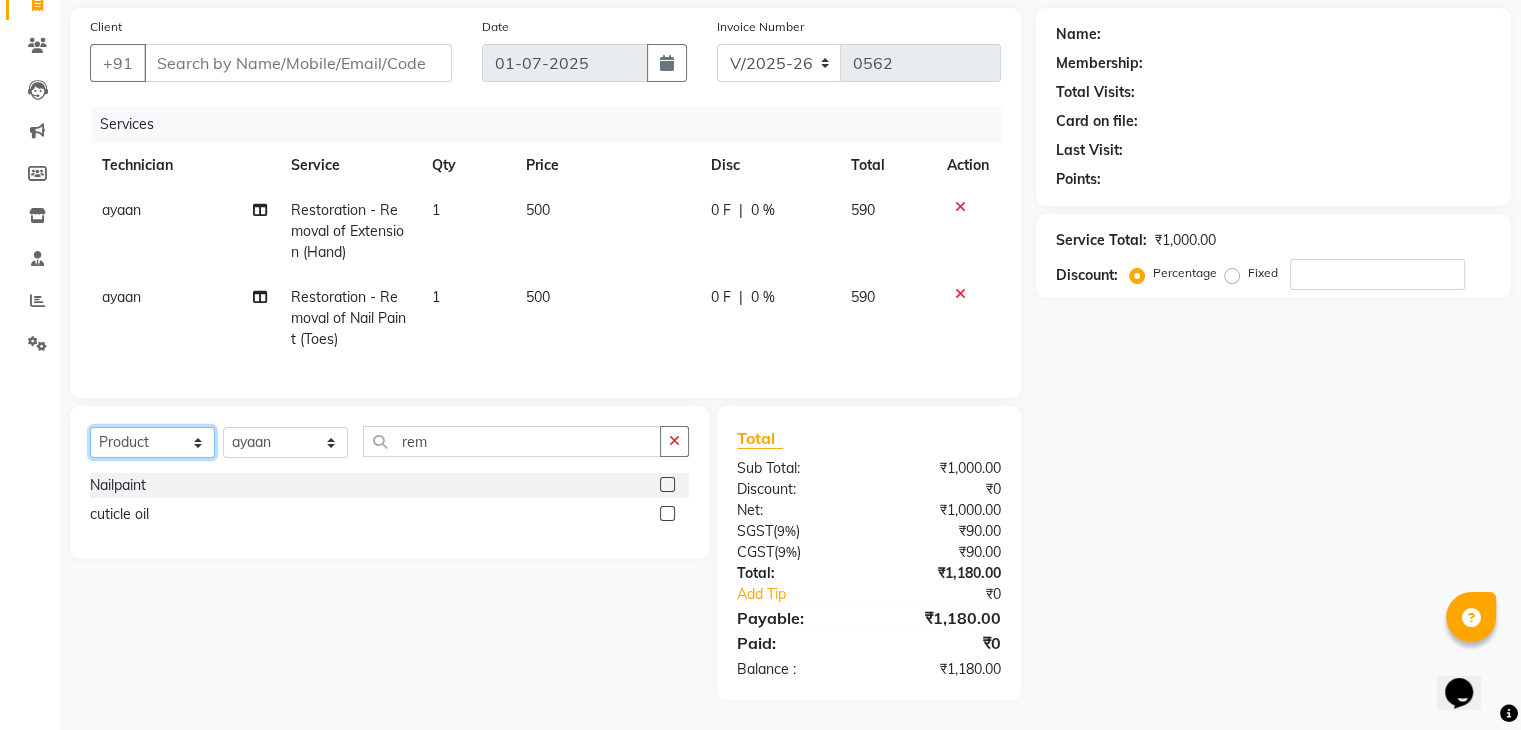 scroll, scrollTop: 158, scrollLeft: 0, axis: vertical 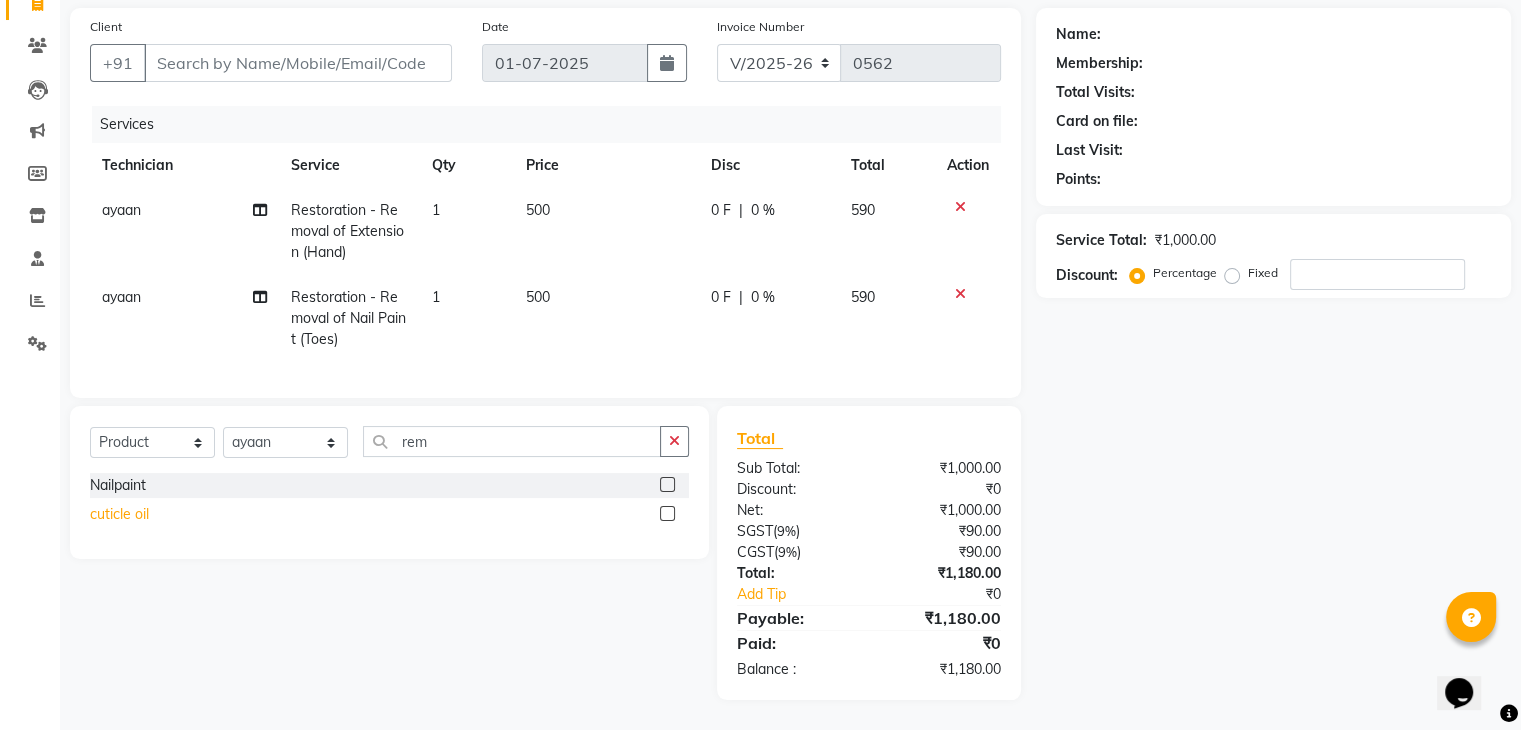 click on "cuticle oil" 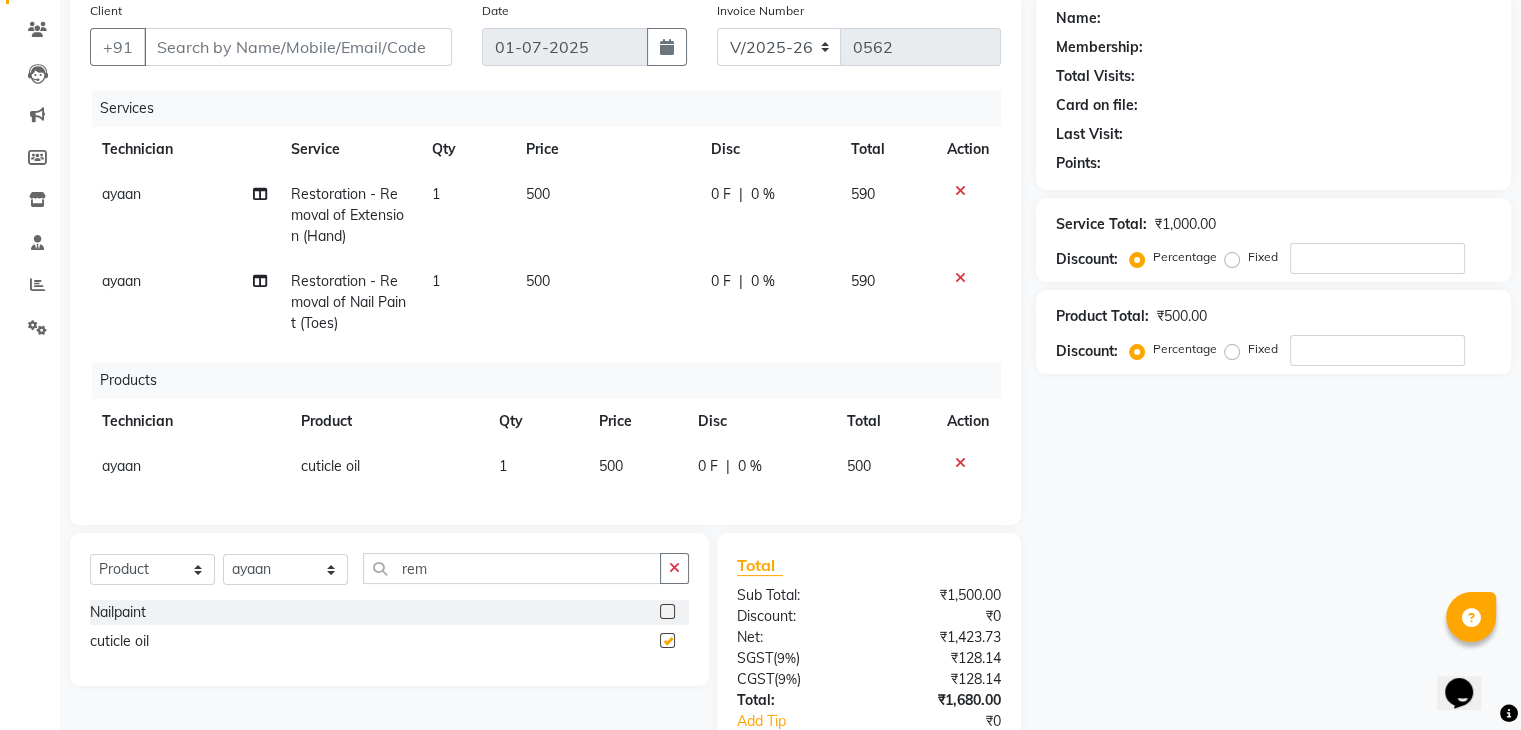 checkbox on "false" 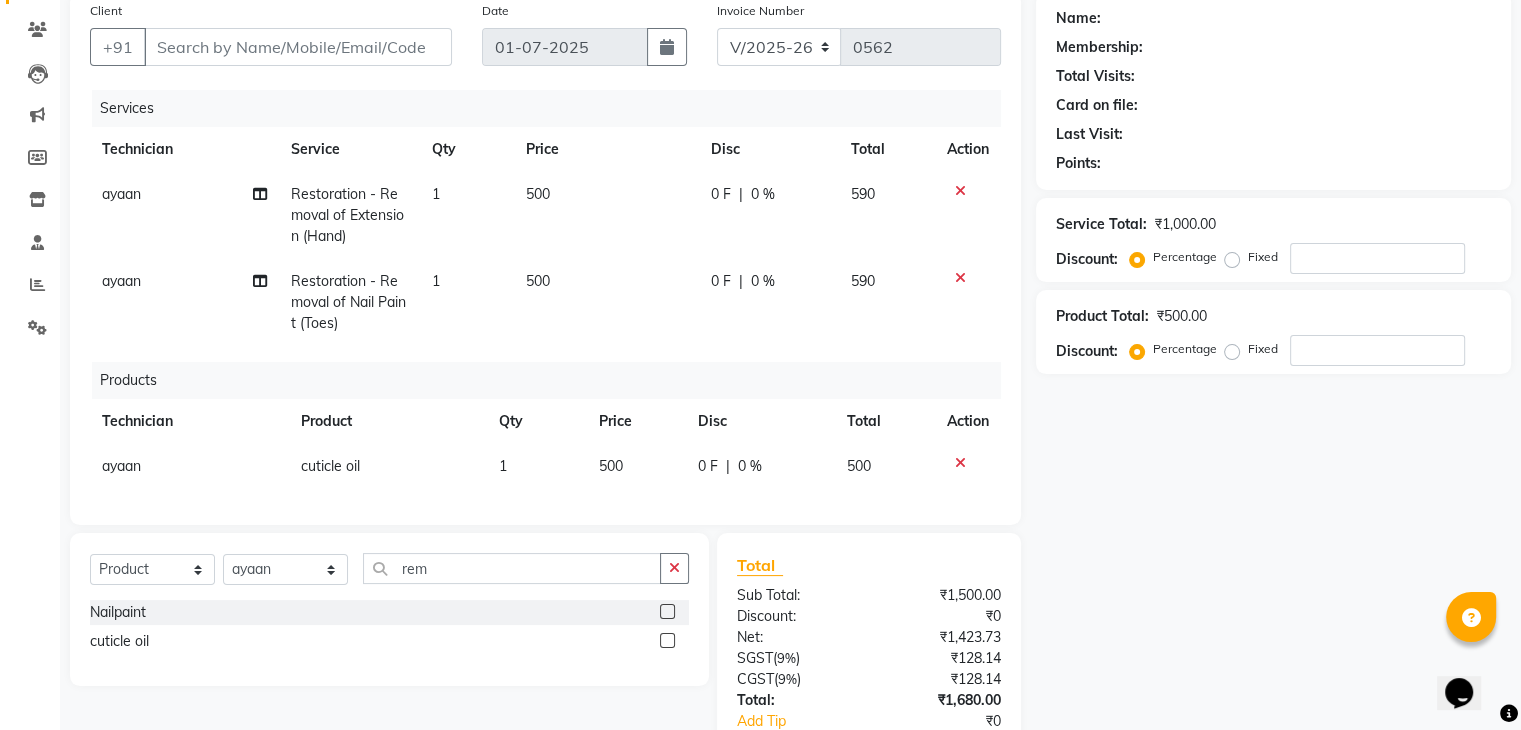 scroll, scrollTop: 301, scrollLeft: 0, axis: vertical 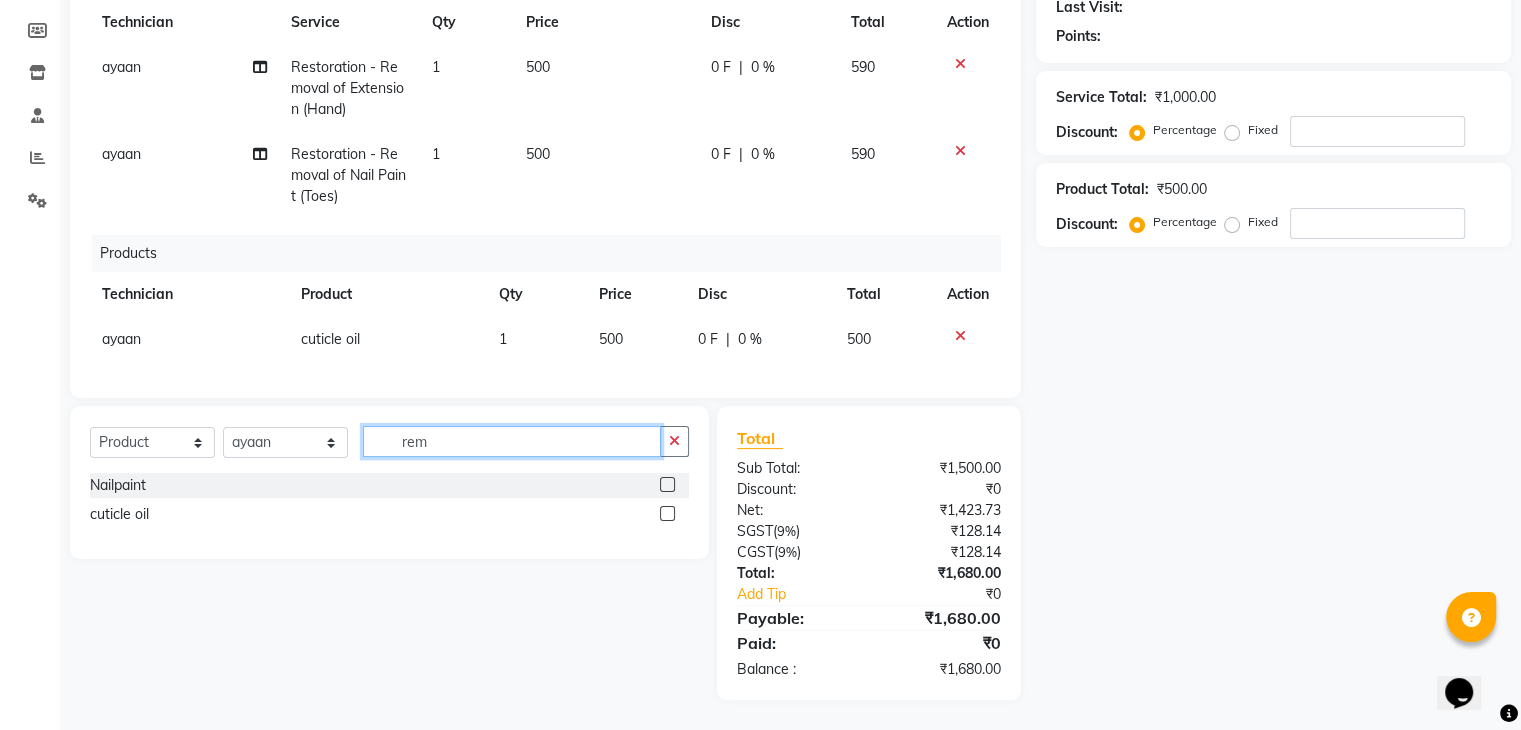 click on "rem" 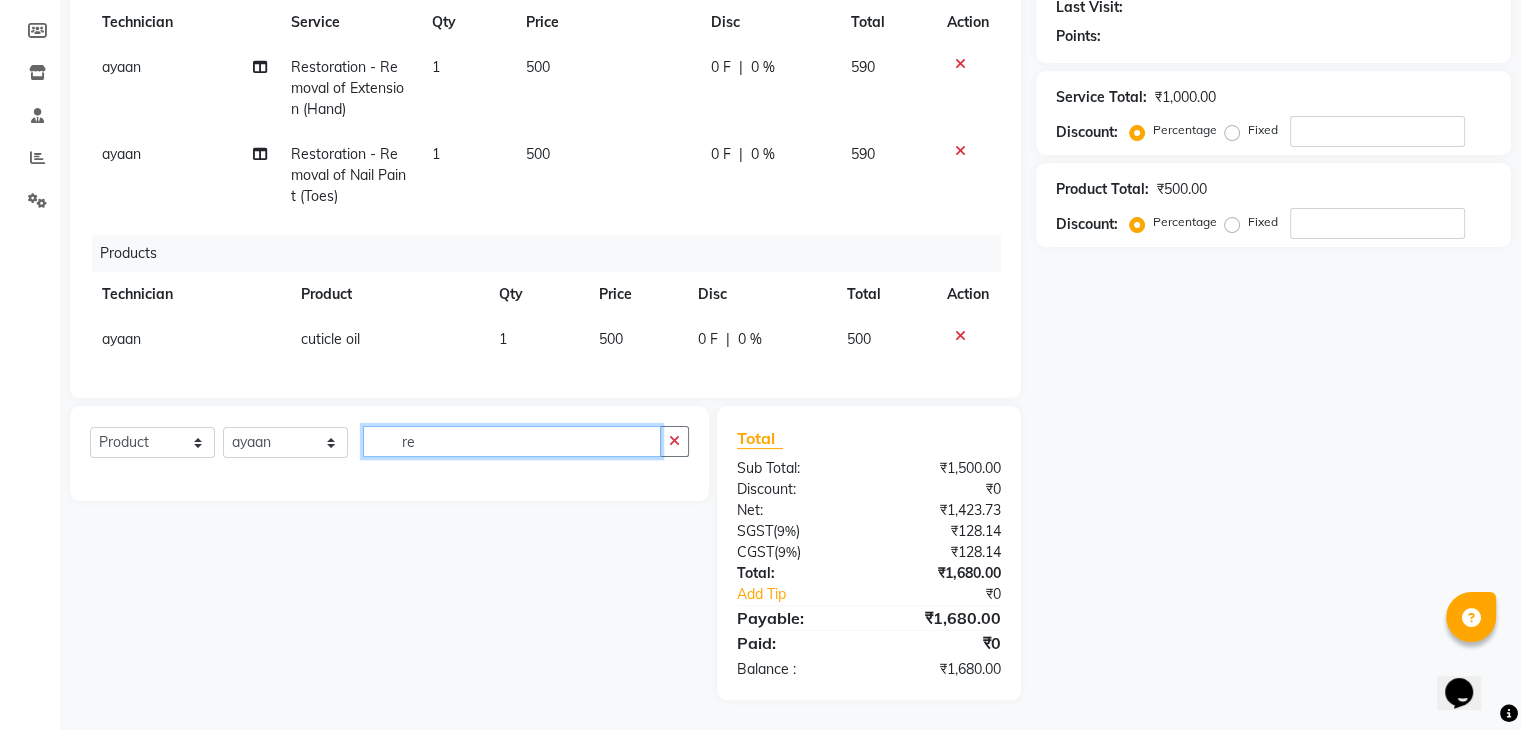 type on "r" 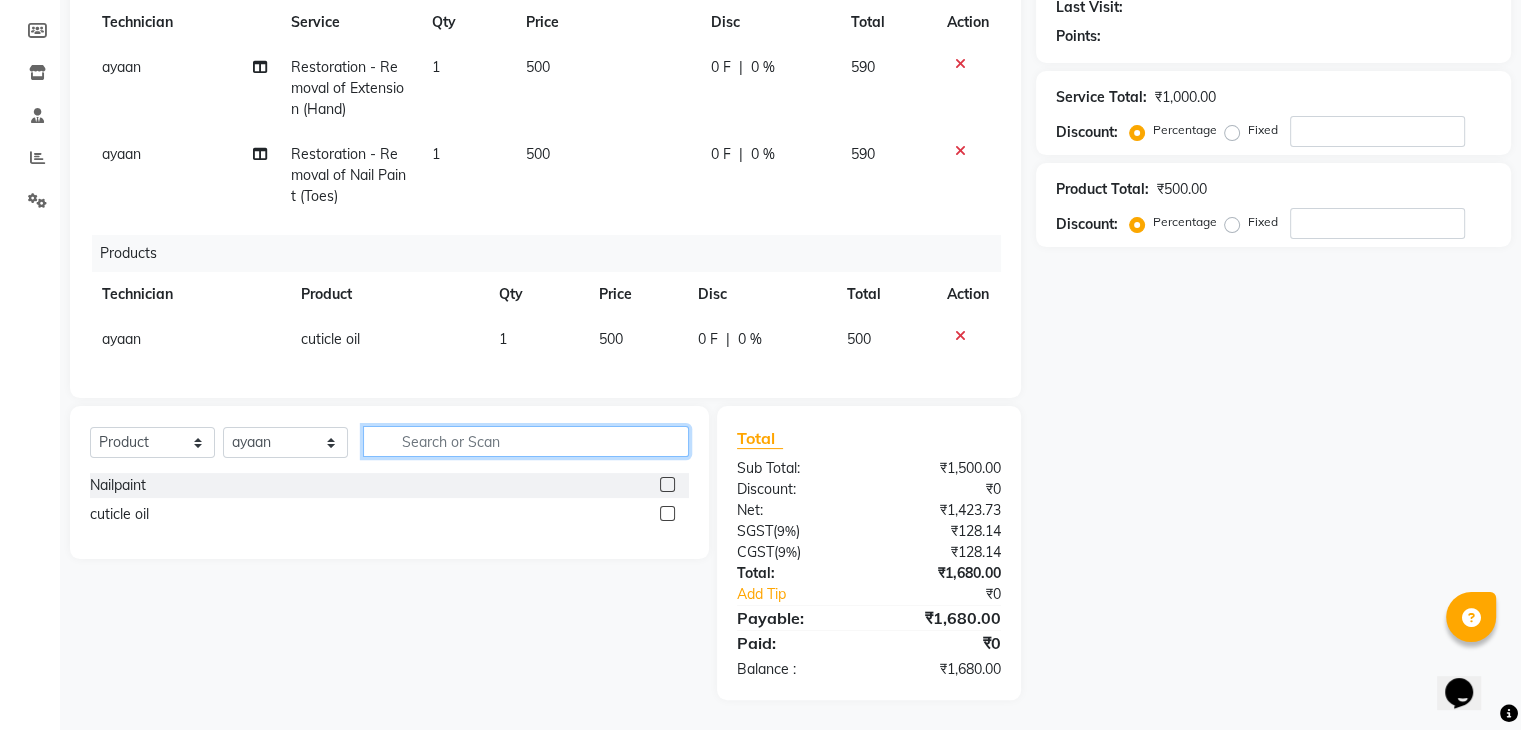 type 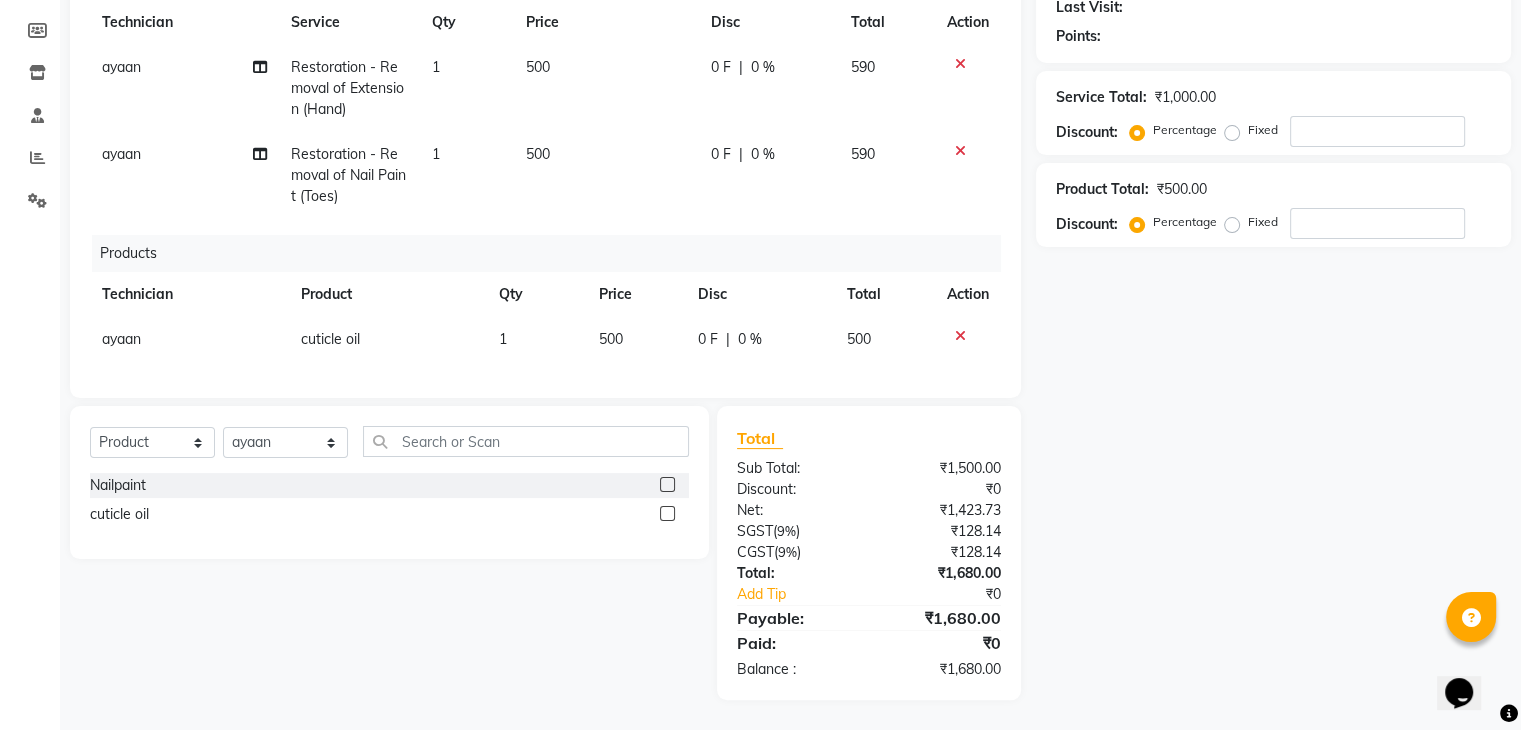 click on "500" 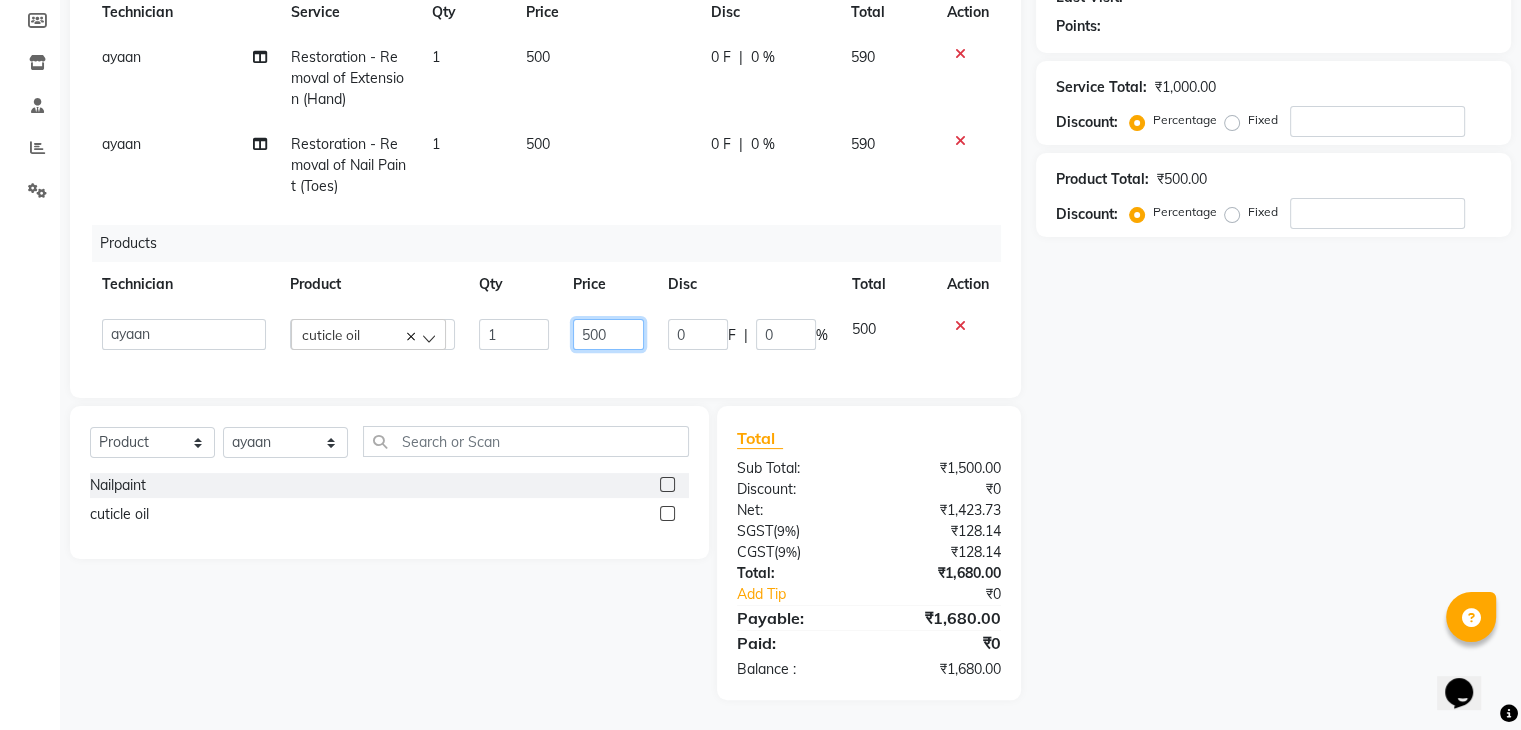 drag, startPoint x: 634, startPoint y: 329, endPoint x: 620, endPoint y: 324, distance: 14.866069 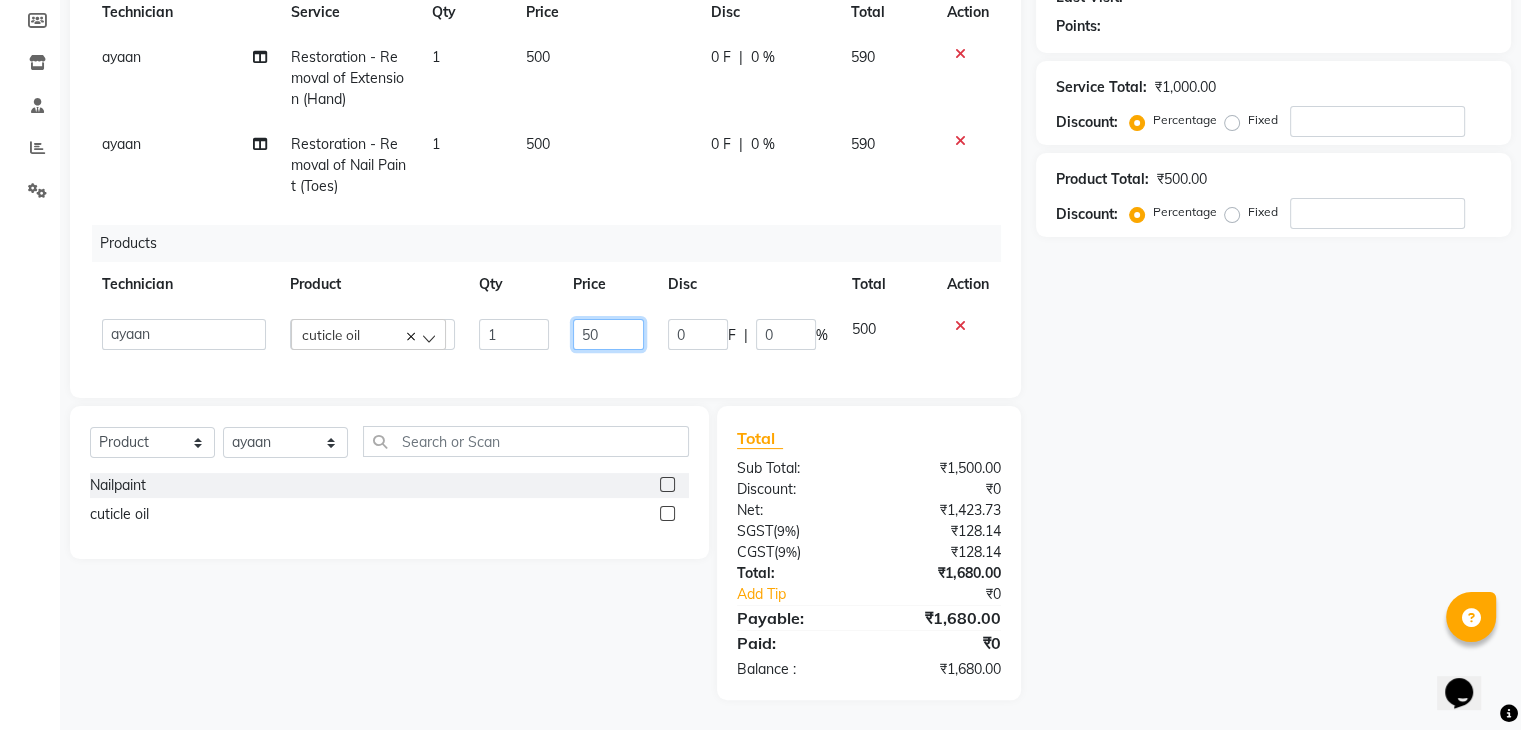 type on "5" 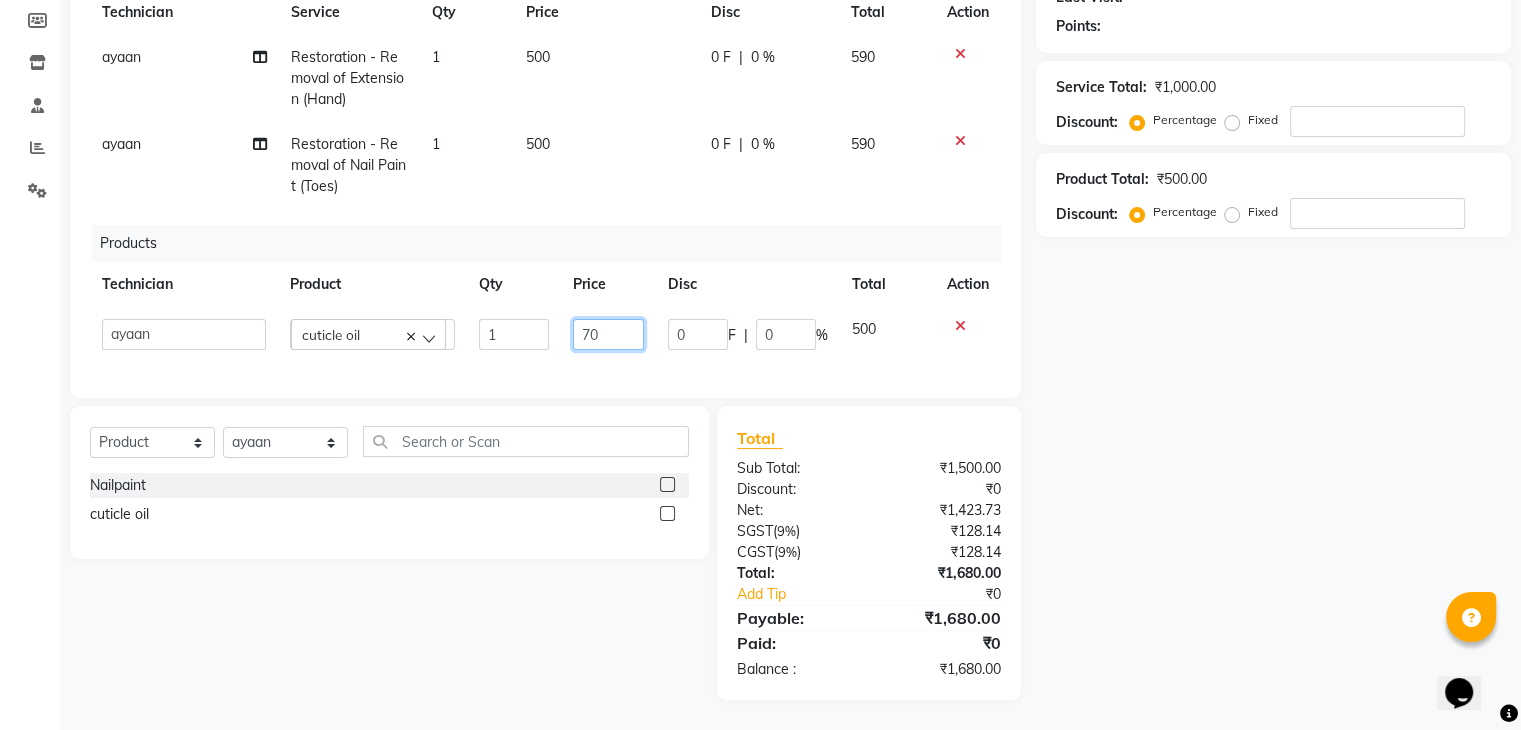 type on "700" 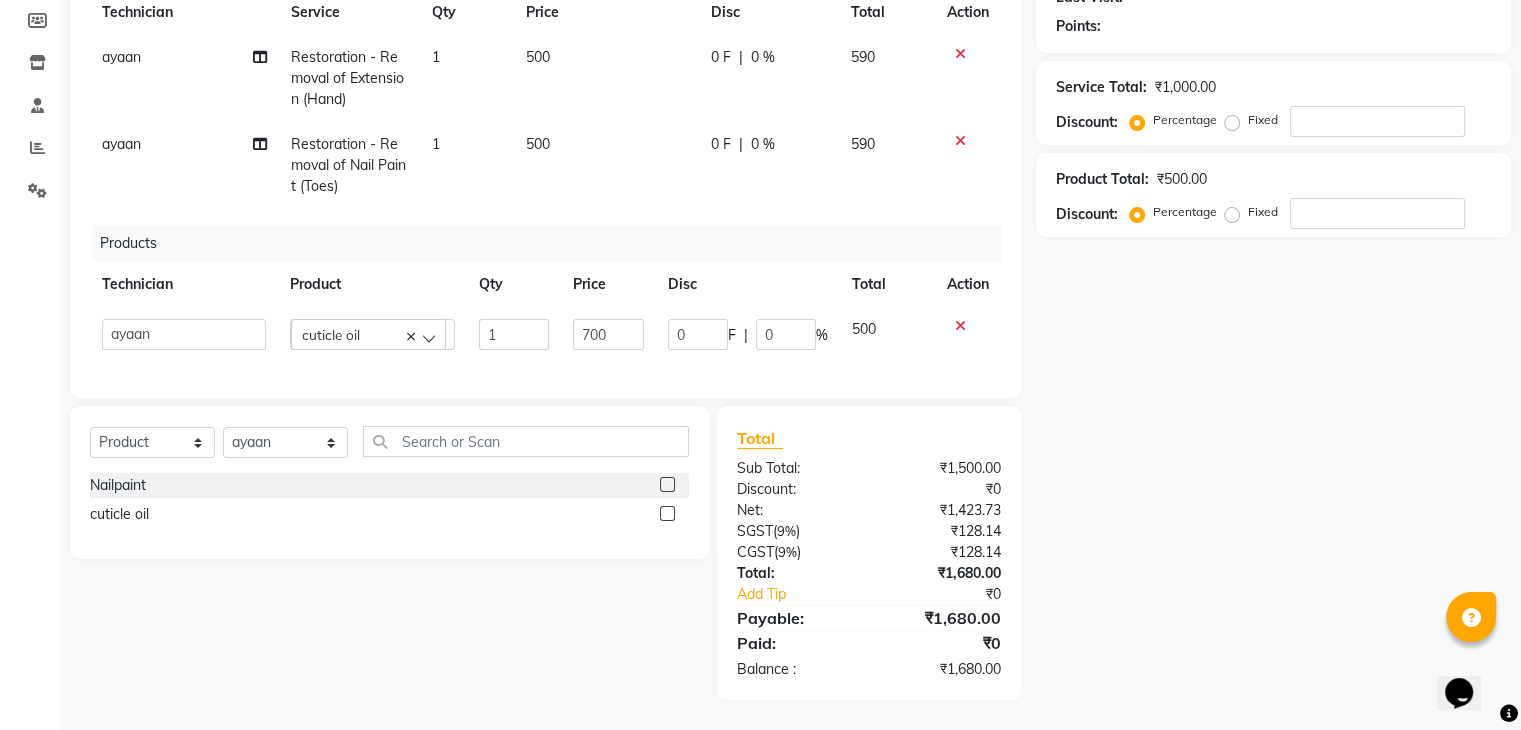 click on "Services Technician Service Qty Price Disc Total Action ayaan Restoration - Removal of Extension (Hand) 1 500 0 F | 0 % 590 ayaan Restoration - Removal of Nail Paint (Toes) 1 500 0 F | 0 % 590 Products Technician Product Qty Price Disc Total Action  Admin   [PERSON_NAME]   Manager   [PERSON_NAME]   [PERSON_NAME]   cuticle oil  1 700 0 F | 0 % 500" 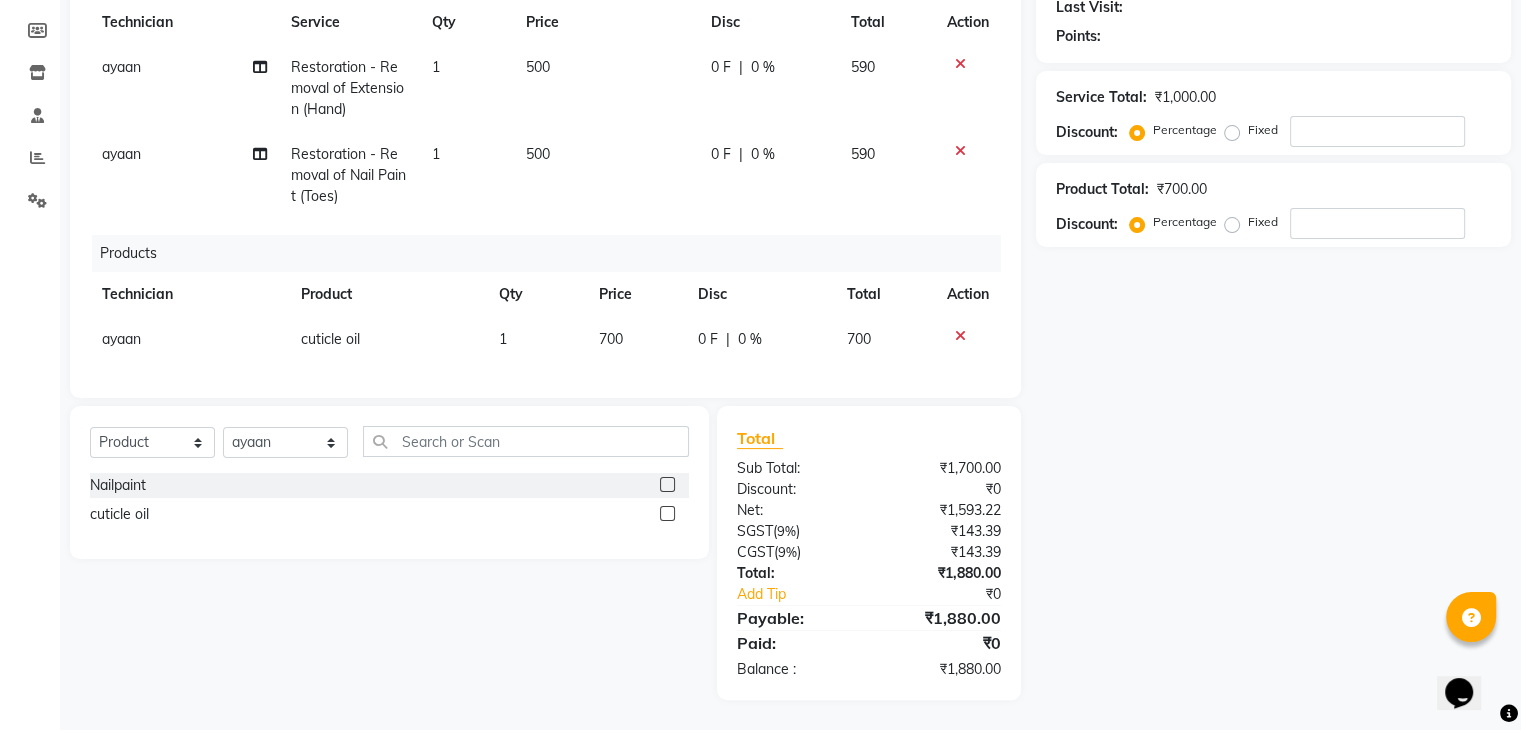 scroll, scrollTop: 1, scrollLeft: 0, axis: vertical 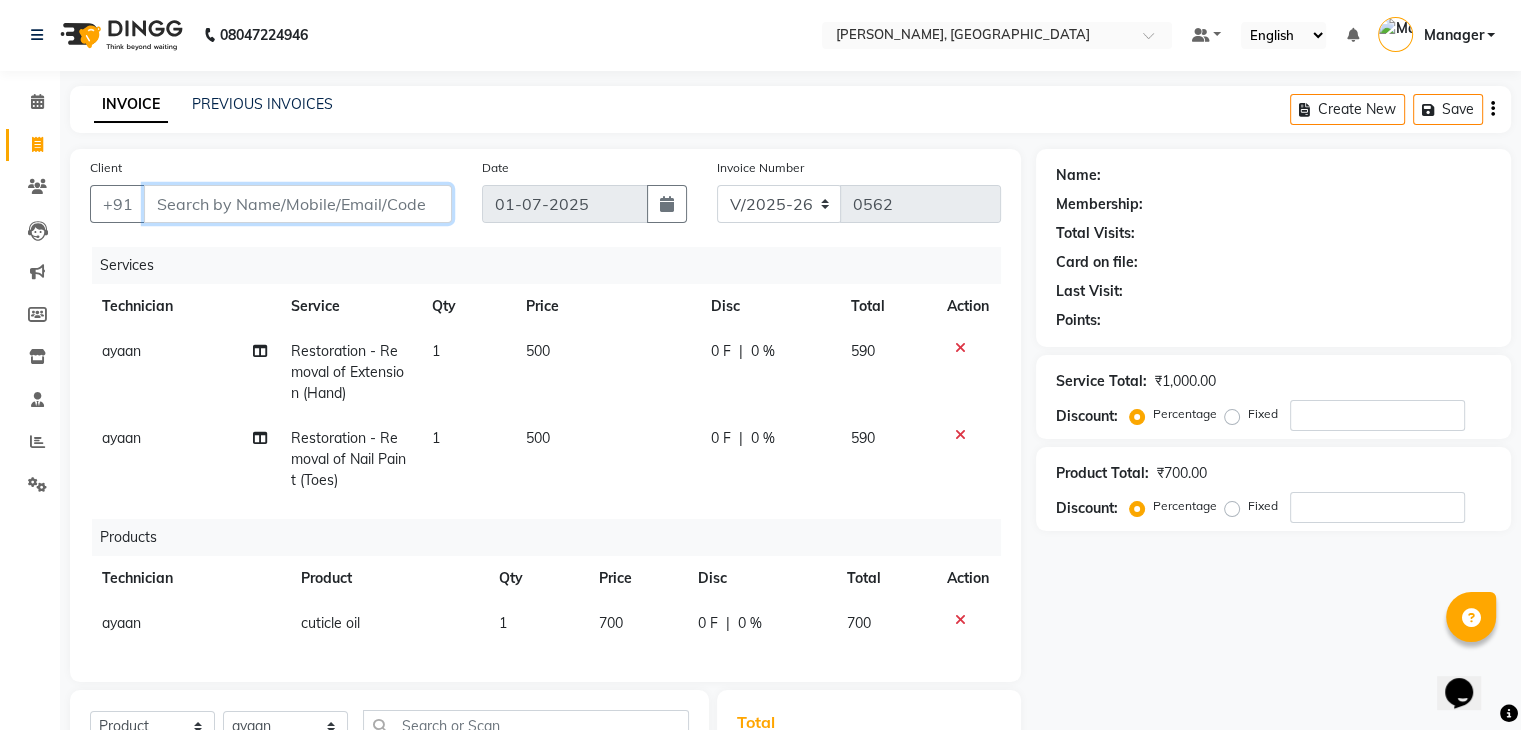 click on "Client" at bounding box center [298, 204] 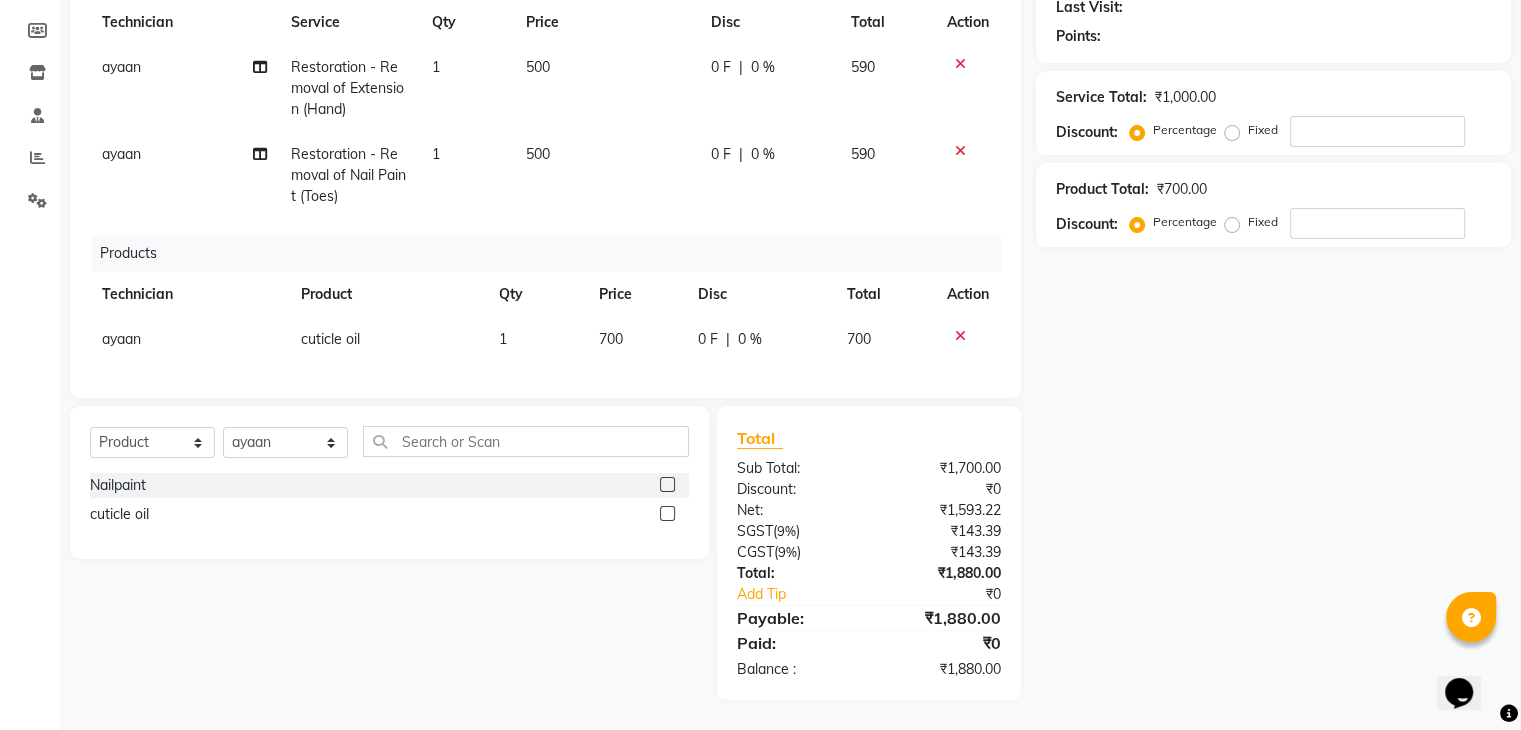 scroll, scrollTop: 1, scrollLeft: 0, axis: vertical 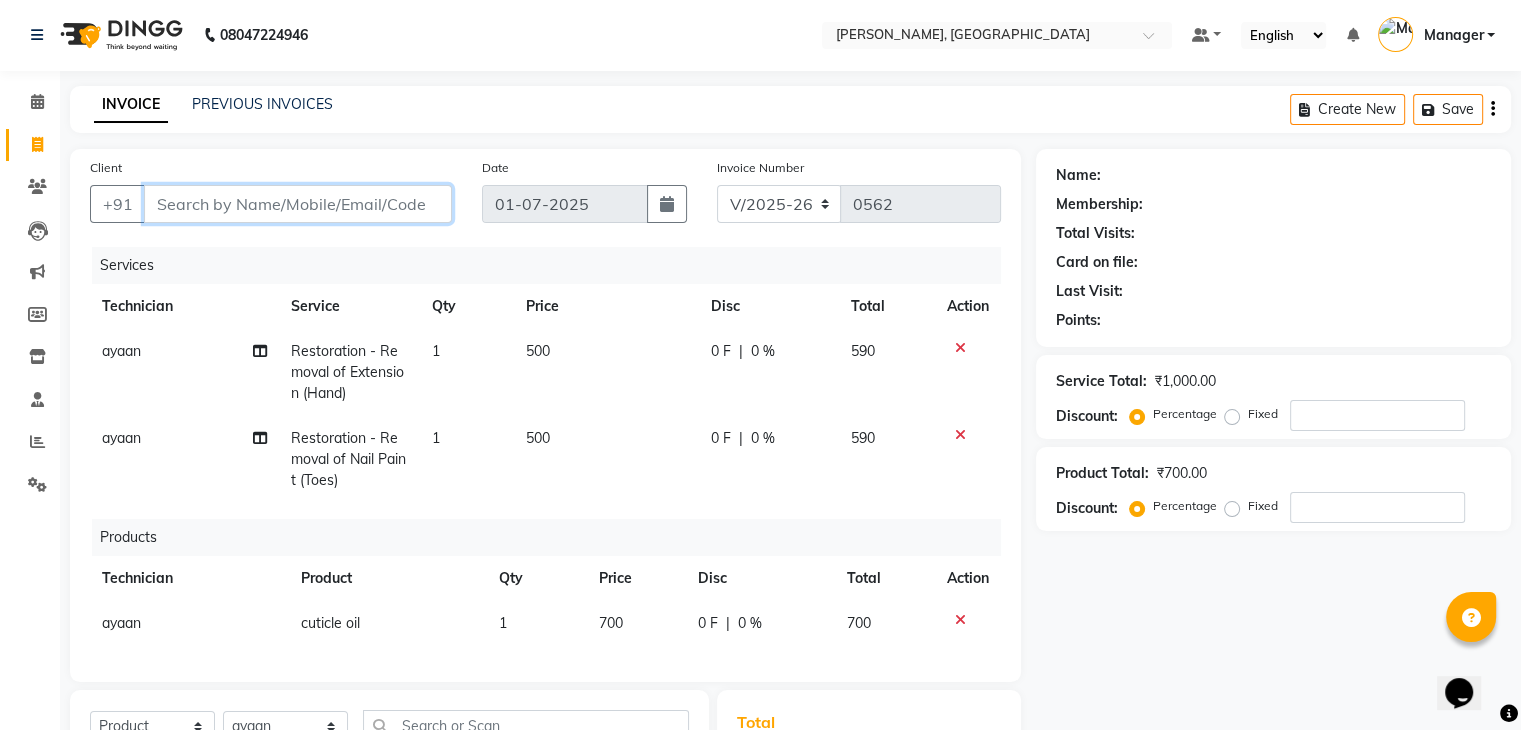 click on "Client" at bounding box center [298, 204] 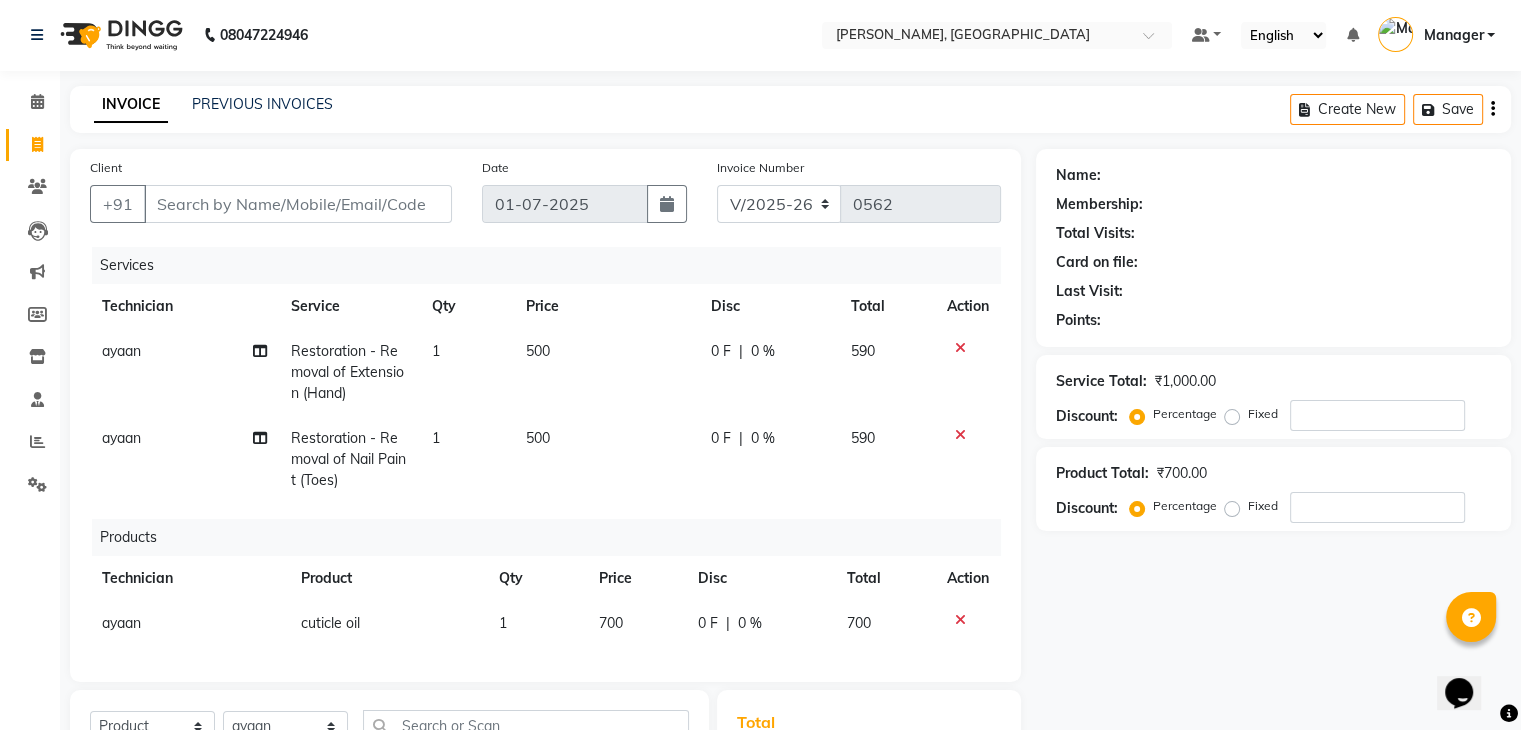 click on "Restoration - Removal of Extension (Hand)" 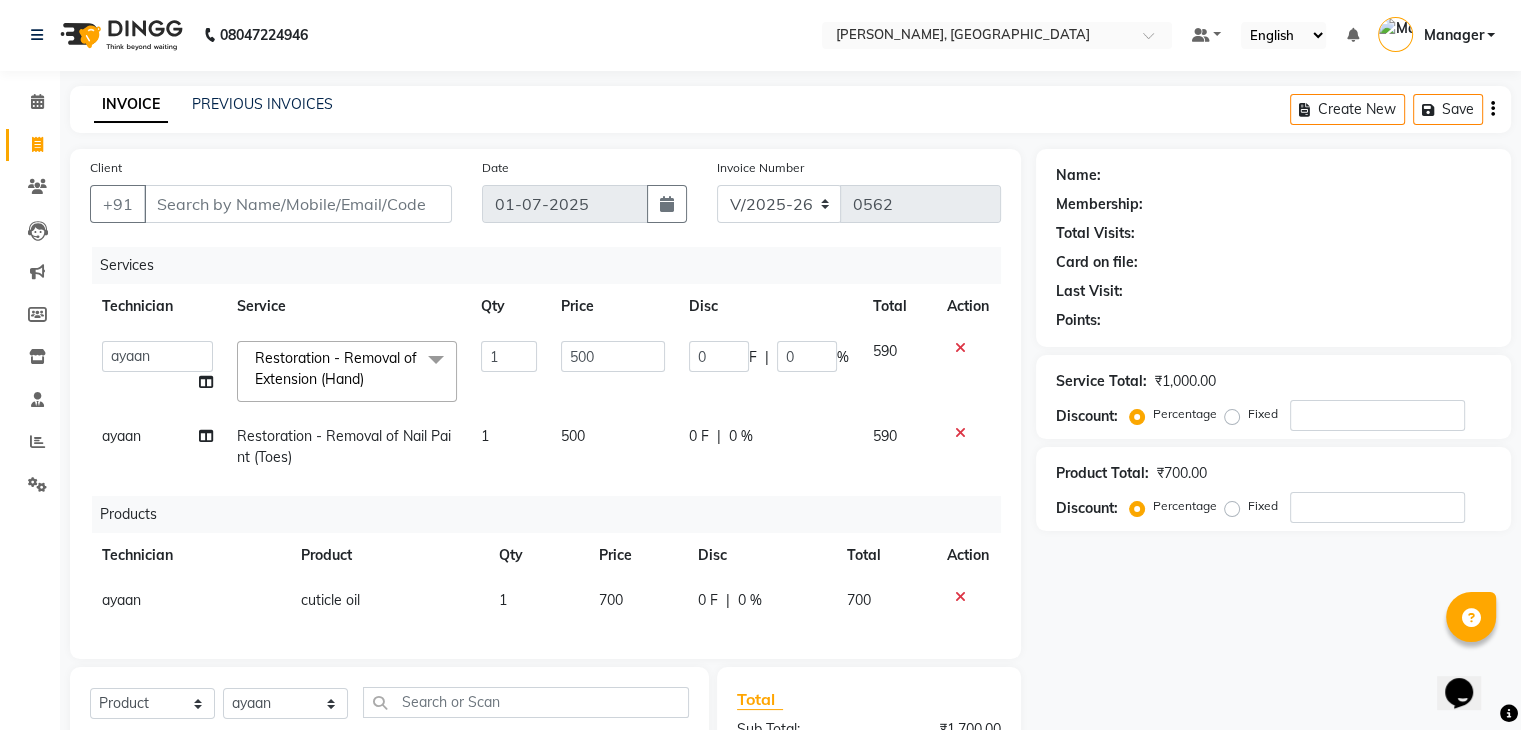 click on "Restoration - Removal of Extension (Hand)" 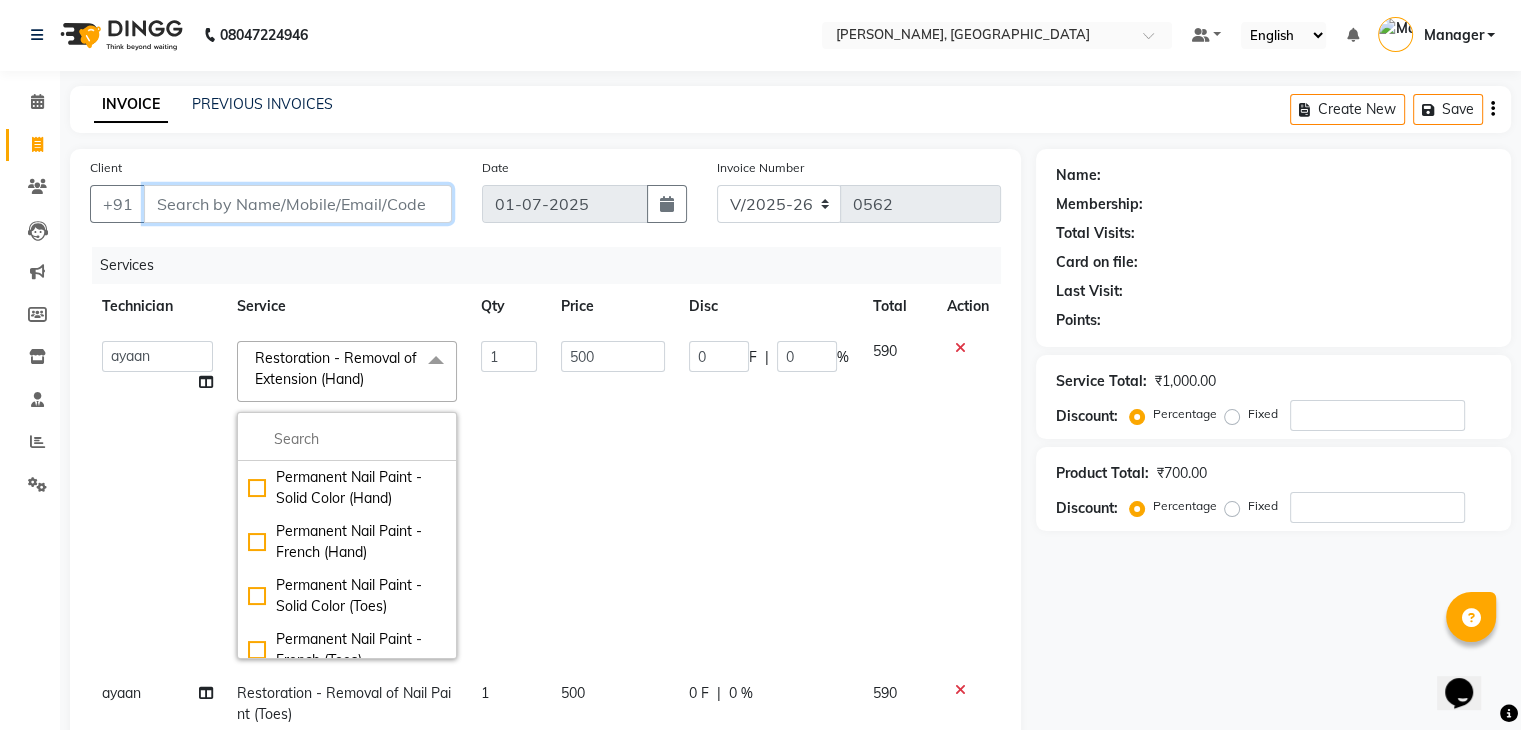 click on "Client" at bounding box center (298, 204) 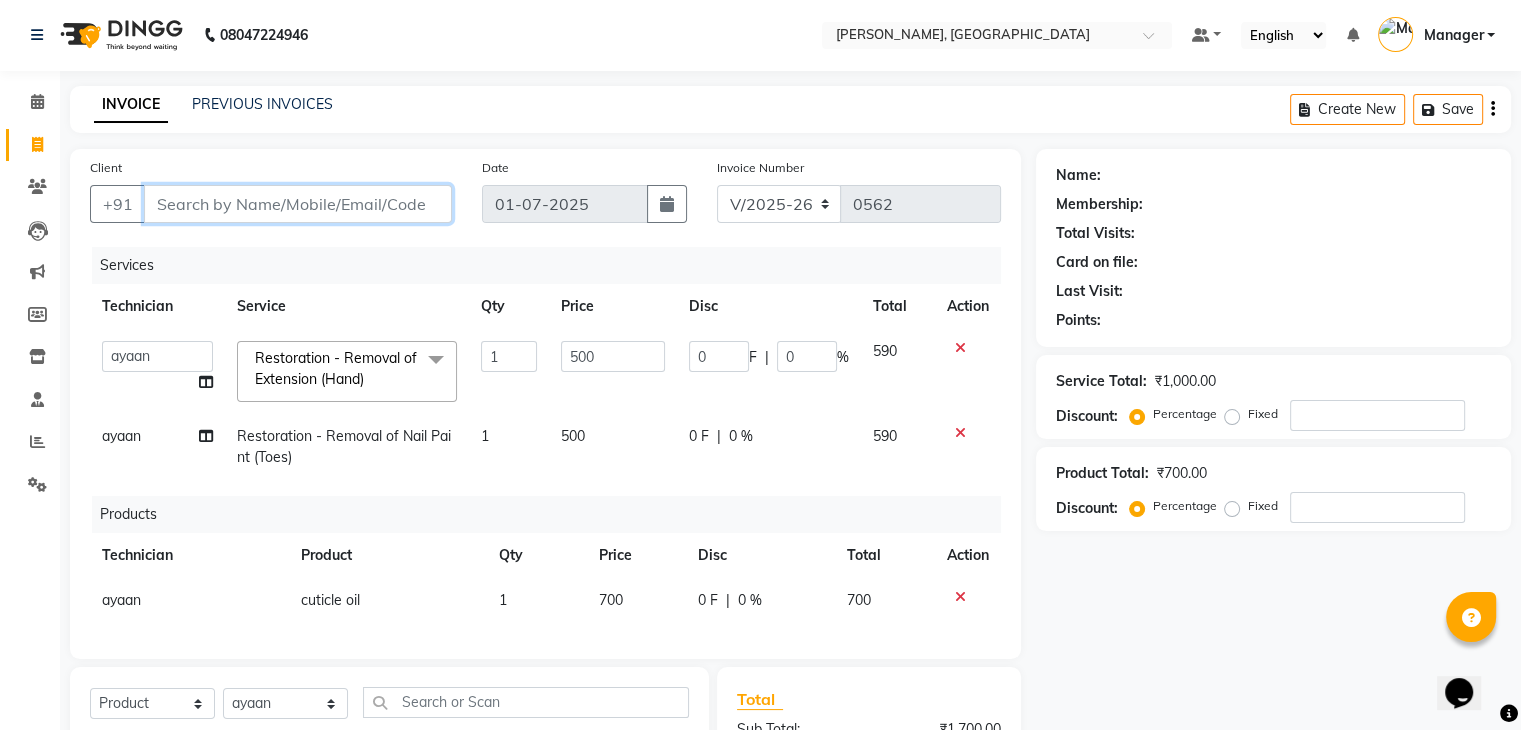type on "9" 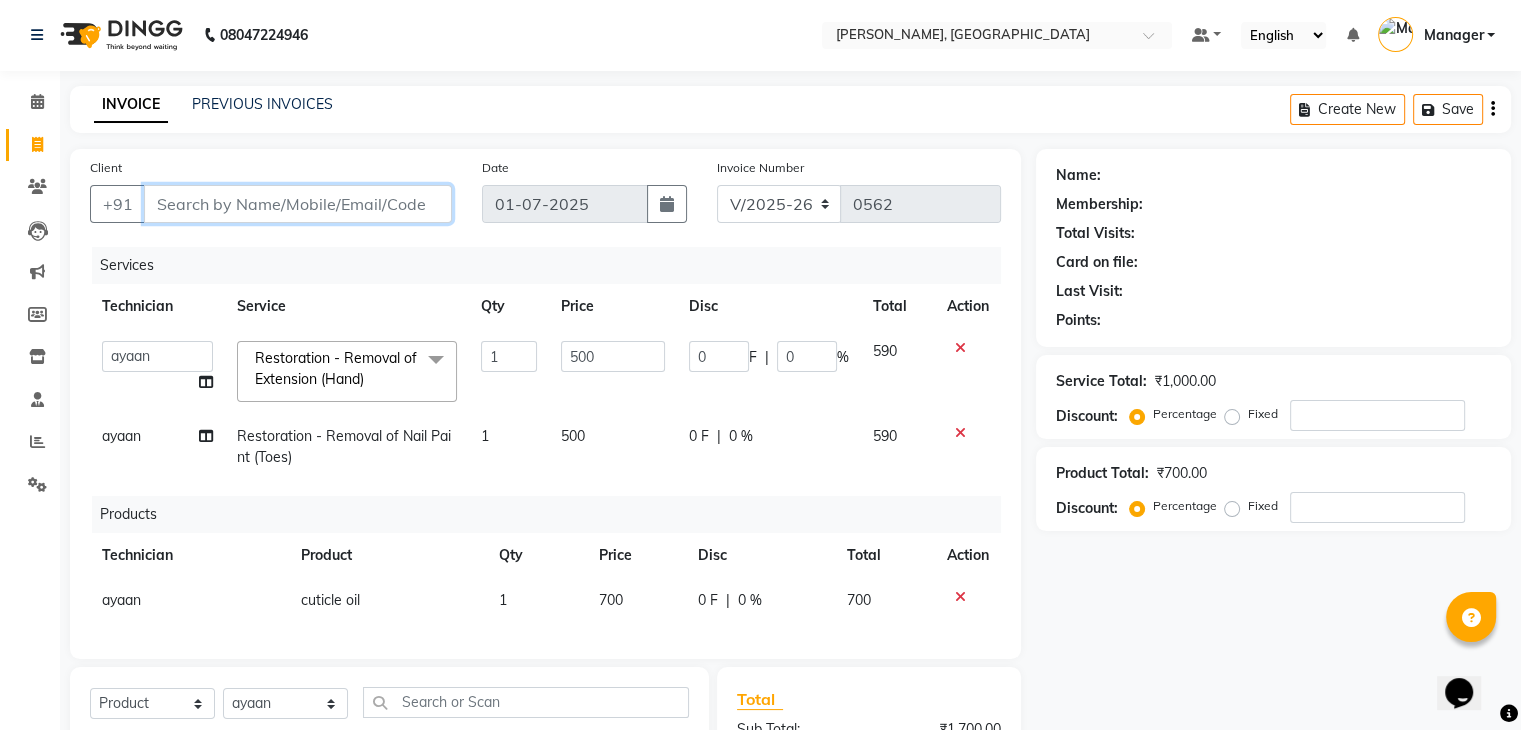 type on "0" 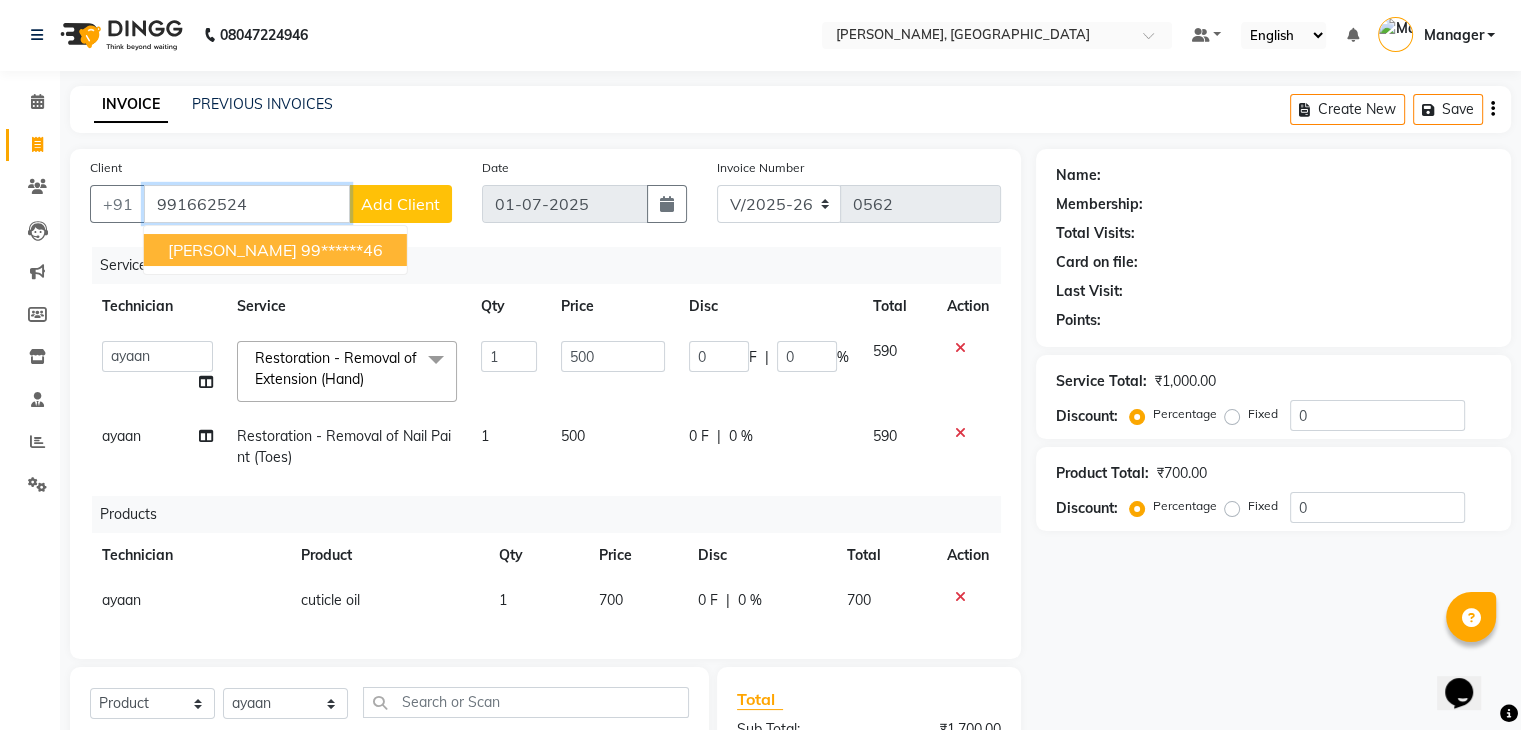 click on "99******46" at bounding box center (342, 250) 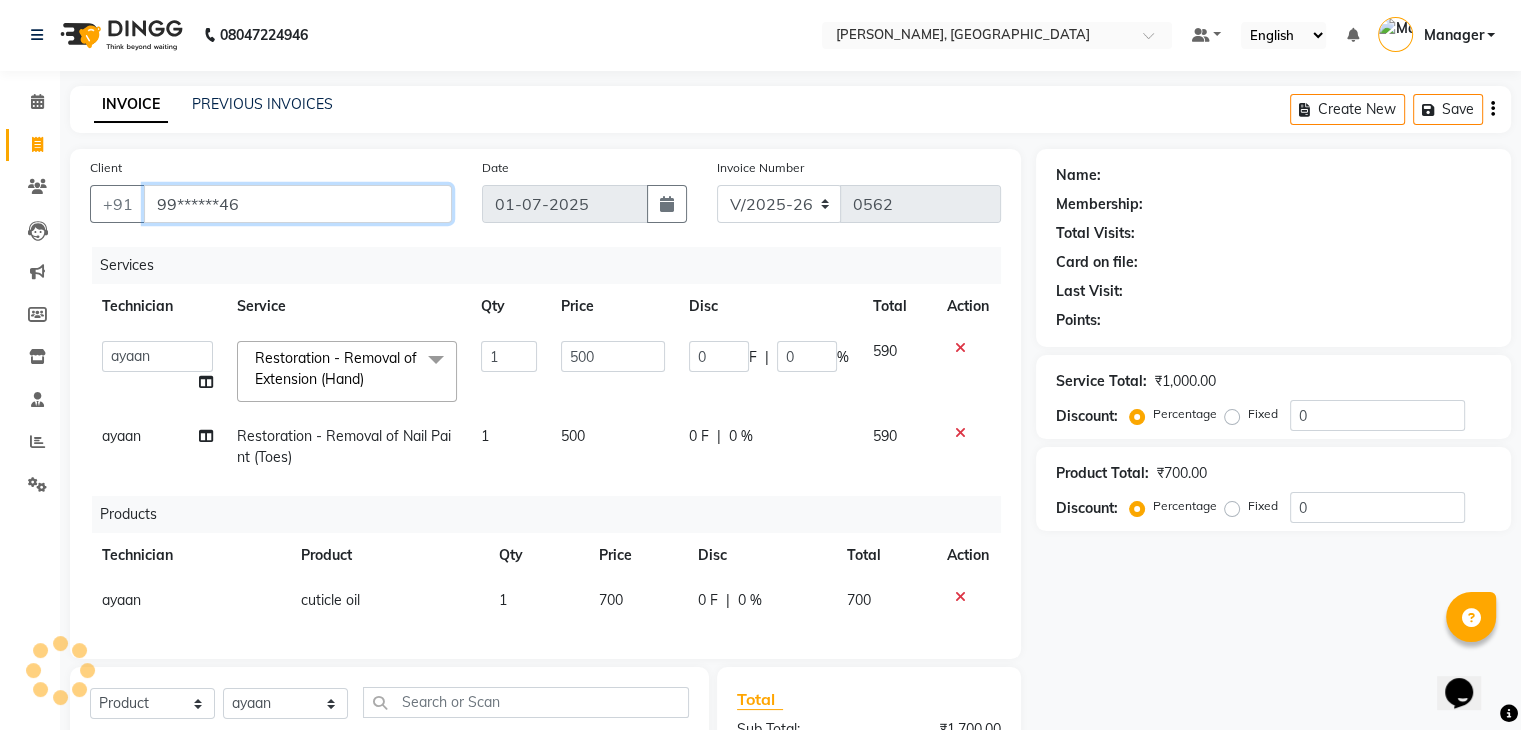 type on "99******46" 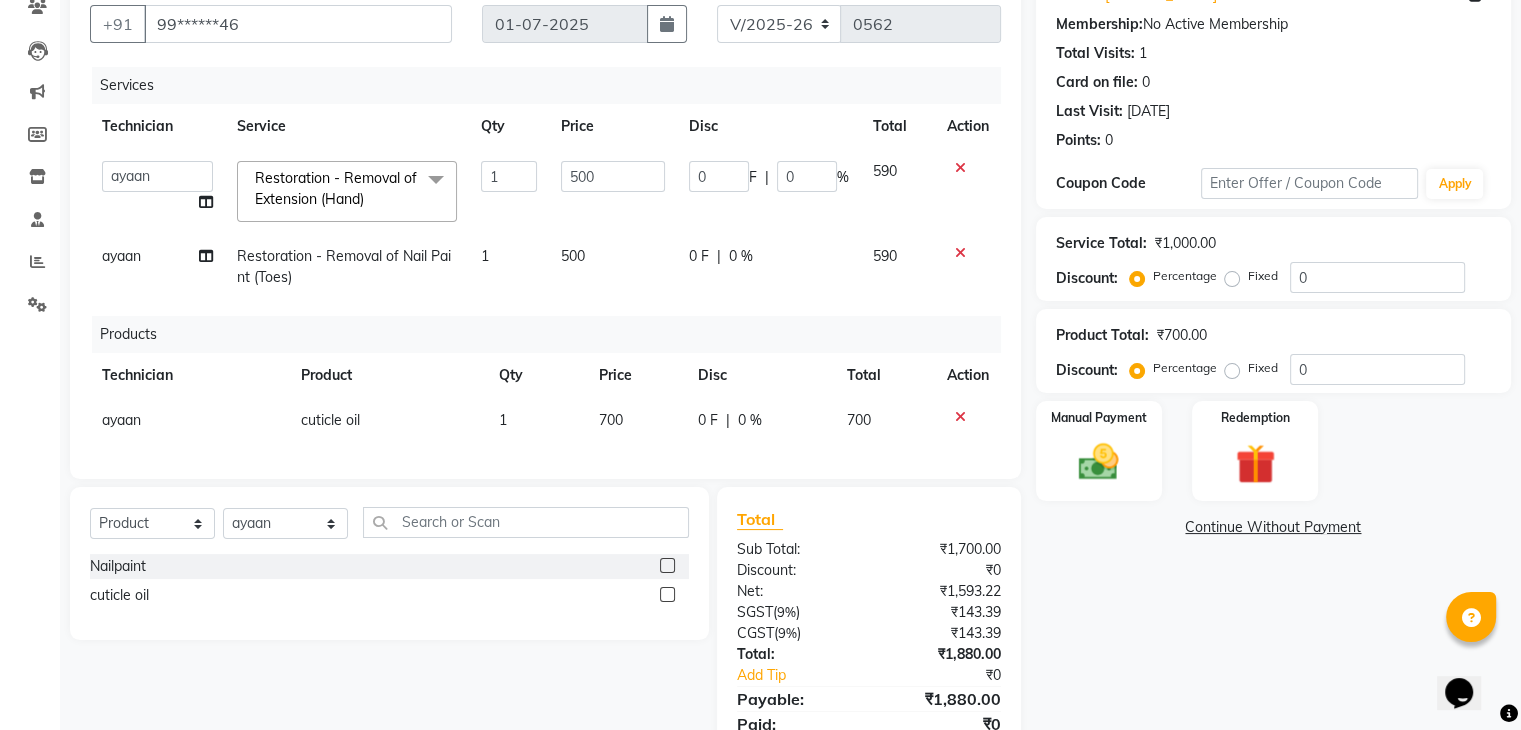 scroll, scrollTop: 277, scrollLeft: 0, axis: vertical 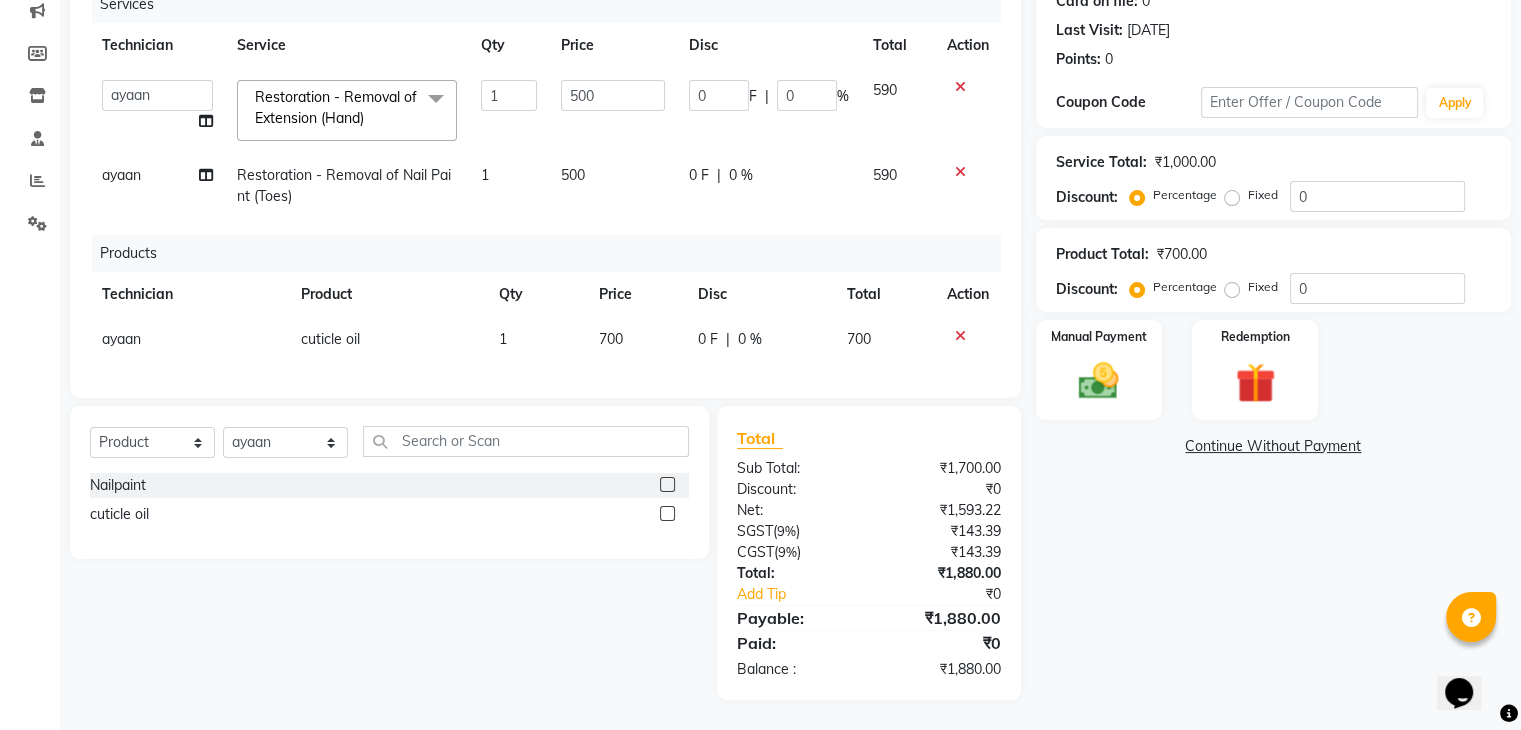 click on "Restoration - Removal of Extension (Hand)" 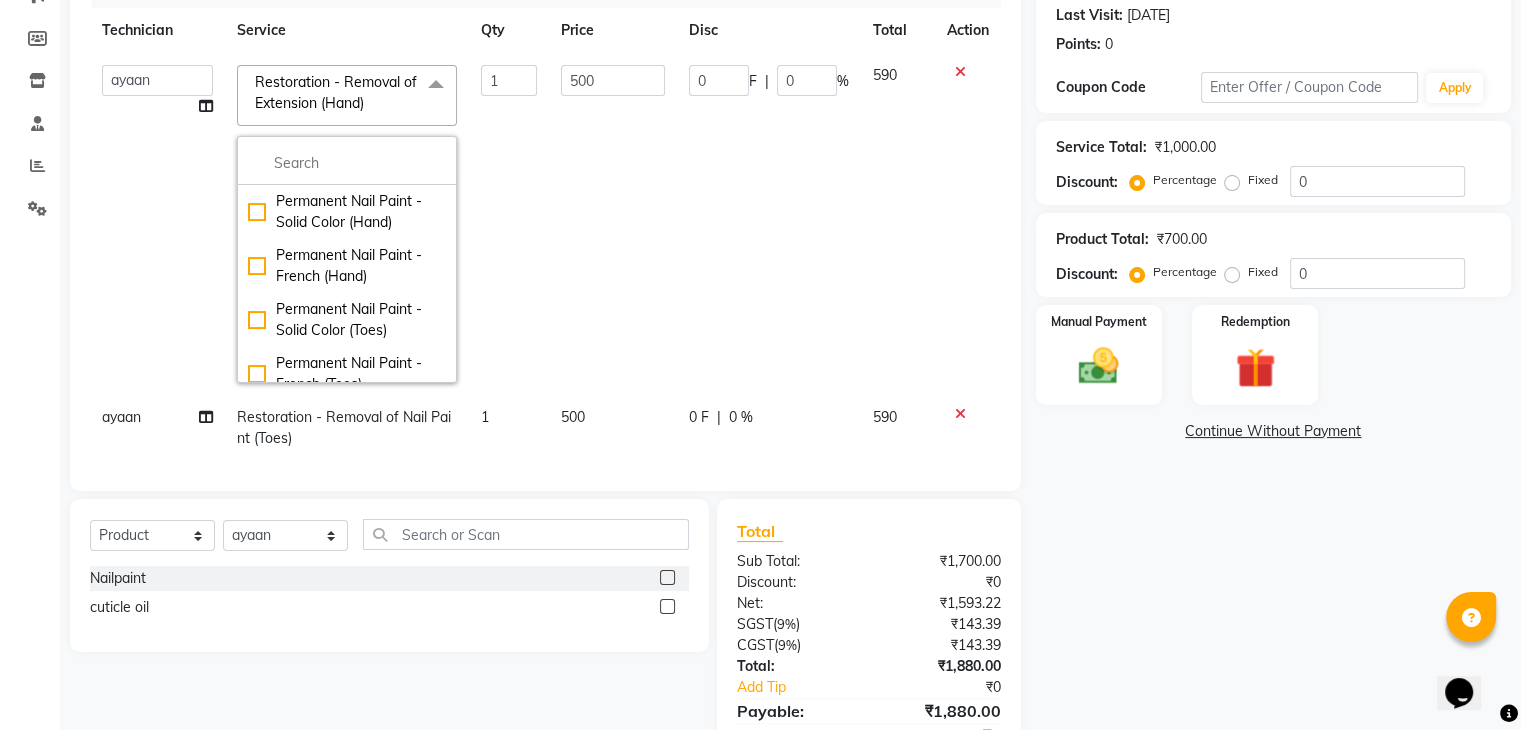 scroll, scrollTop: 172, scrollLeft: 0, axis: vertical 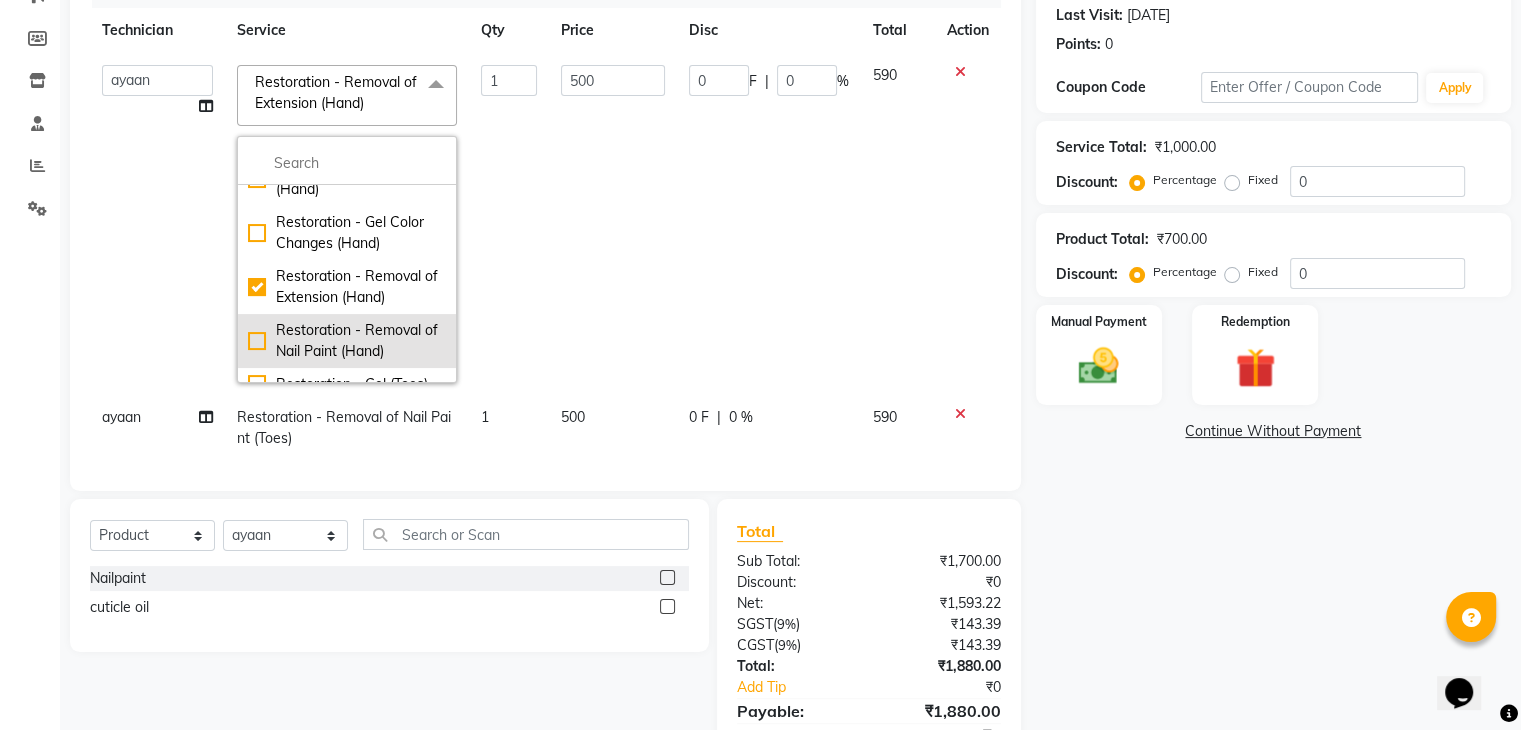 click on "Restoration - Removal of Nail Paint (Hand)" 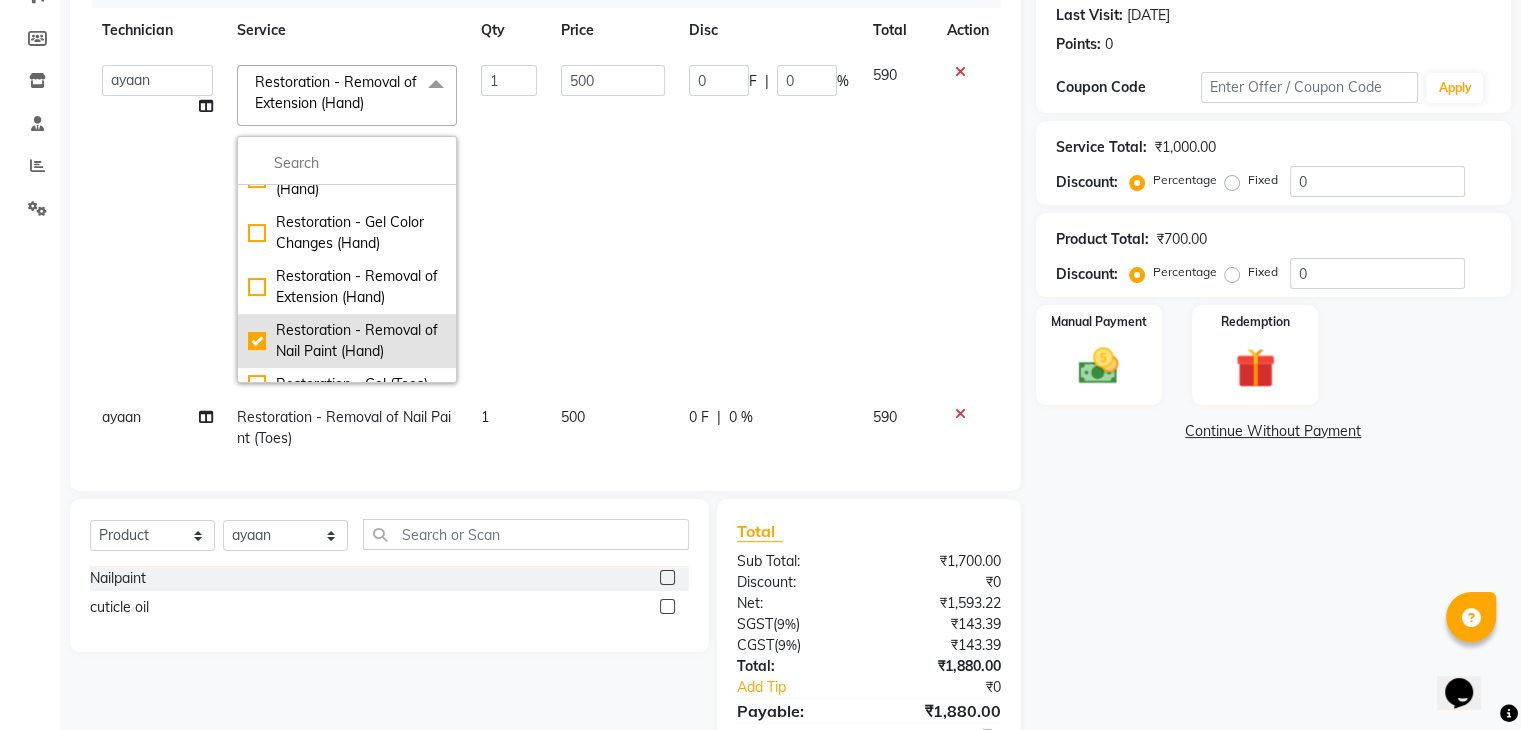 checkbox on "false" 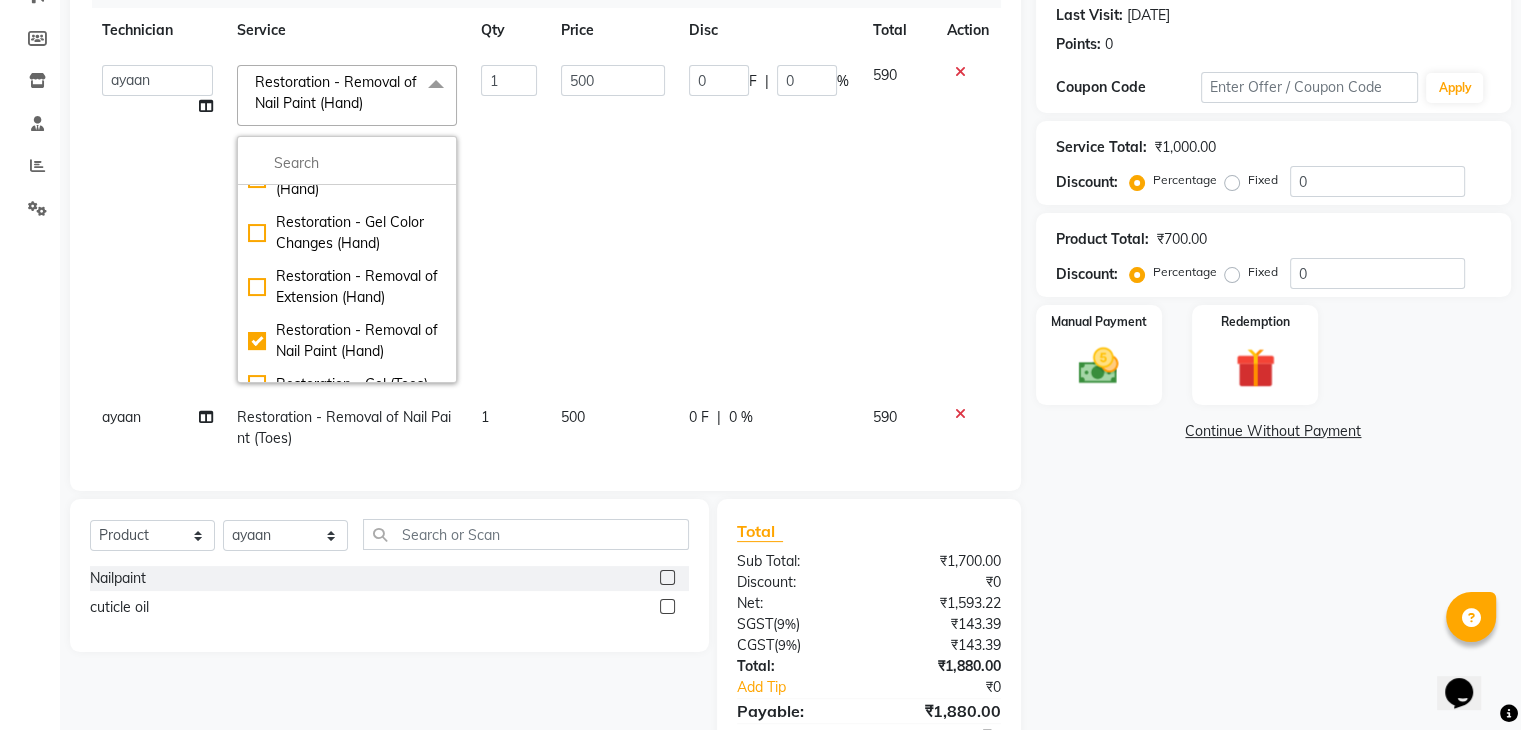 click on "0 F | 0 %" 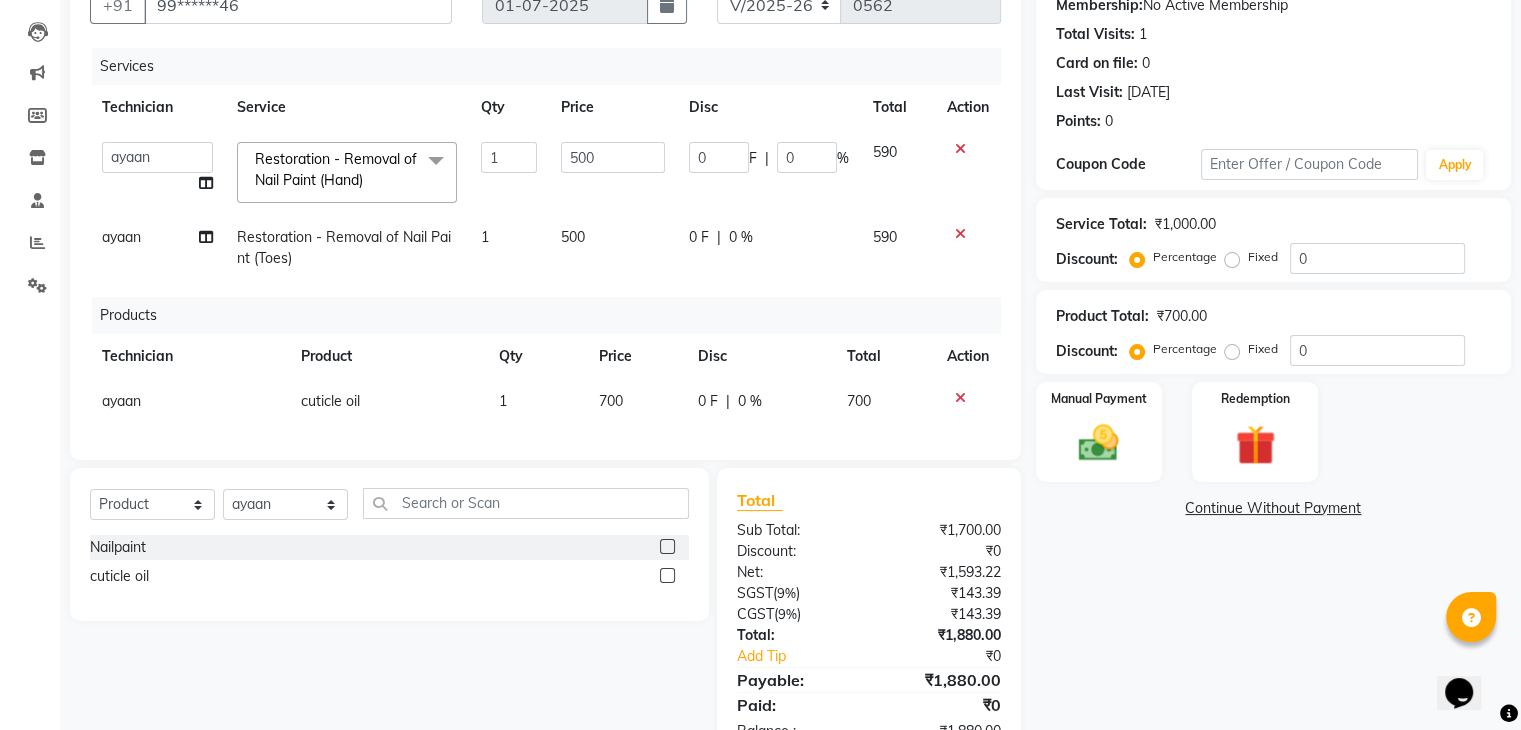 scroll, scrollTop: 277, scrollLeft: 0, axis: vertical 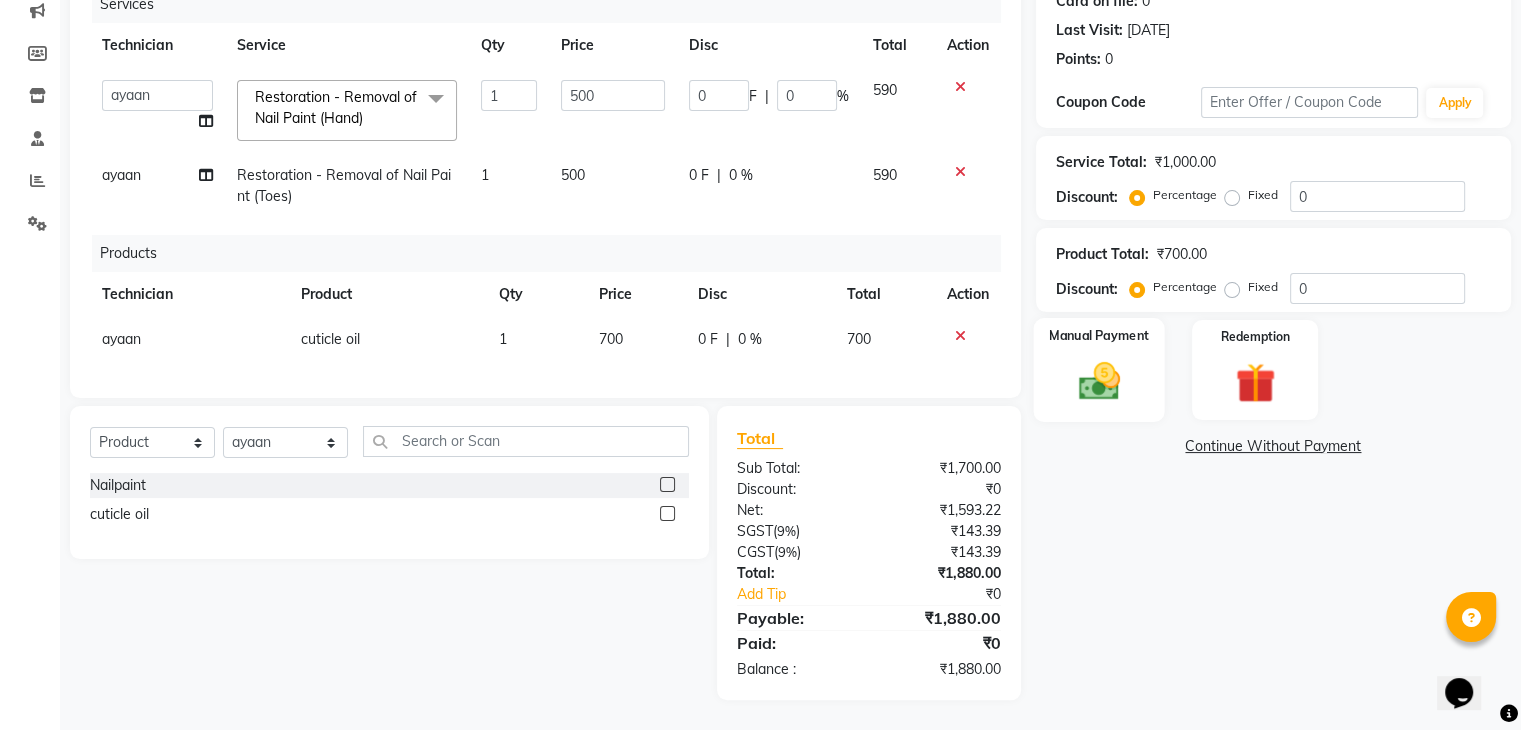 click on "Manual Payment" 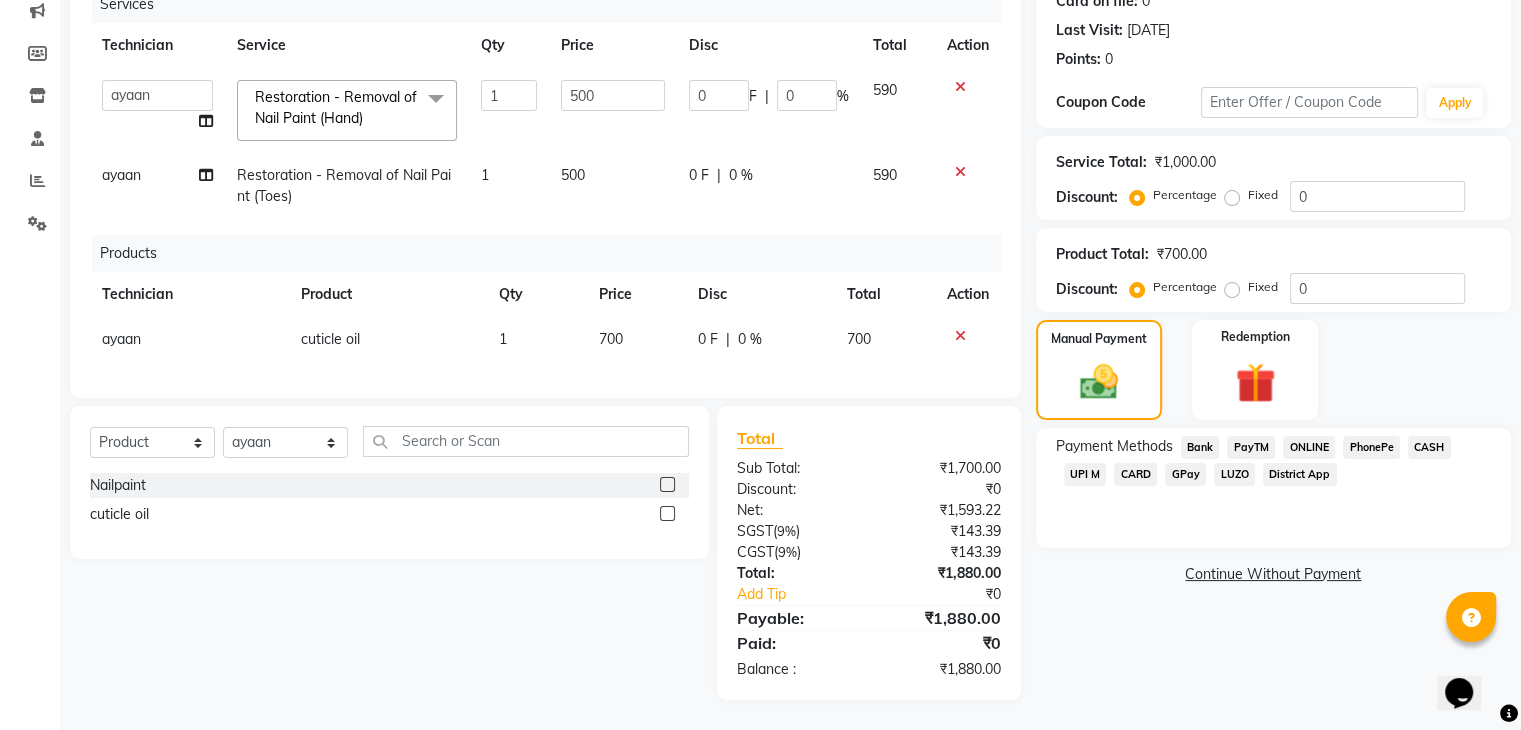 click on "ONLINE" 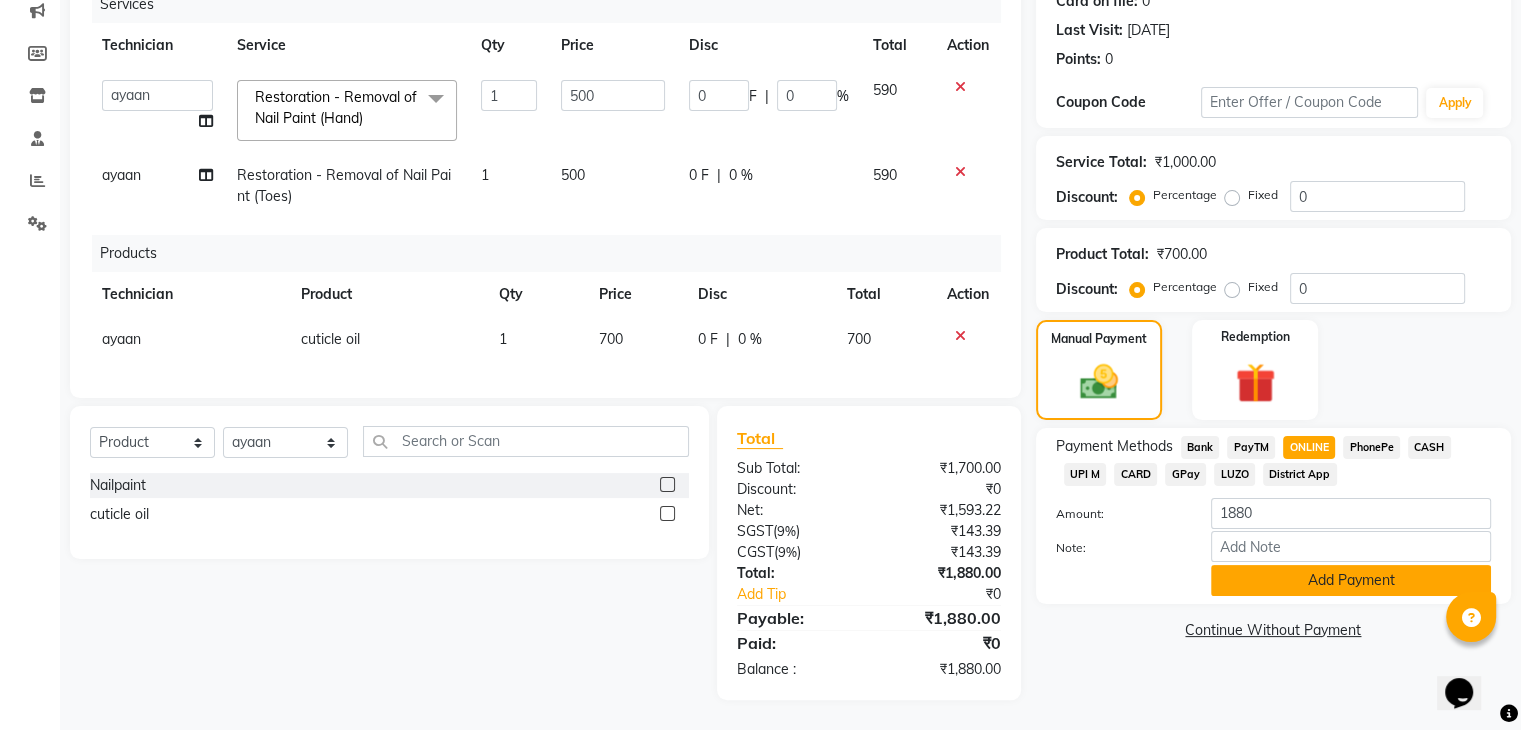 click on "Add Payment" 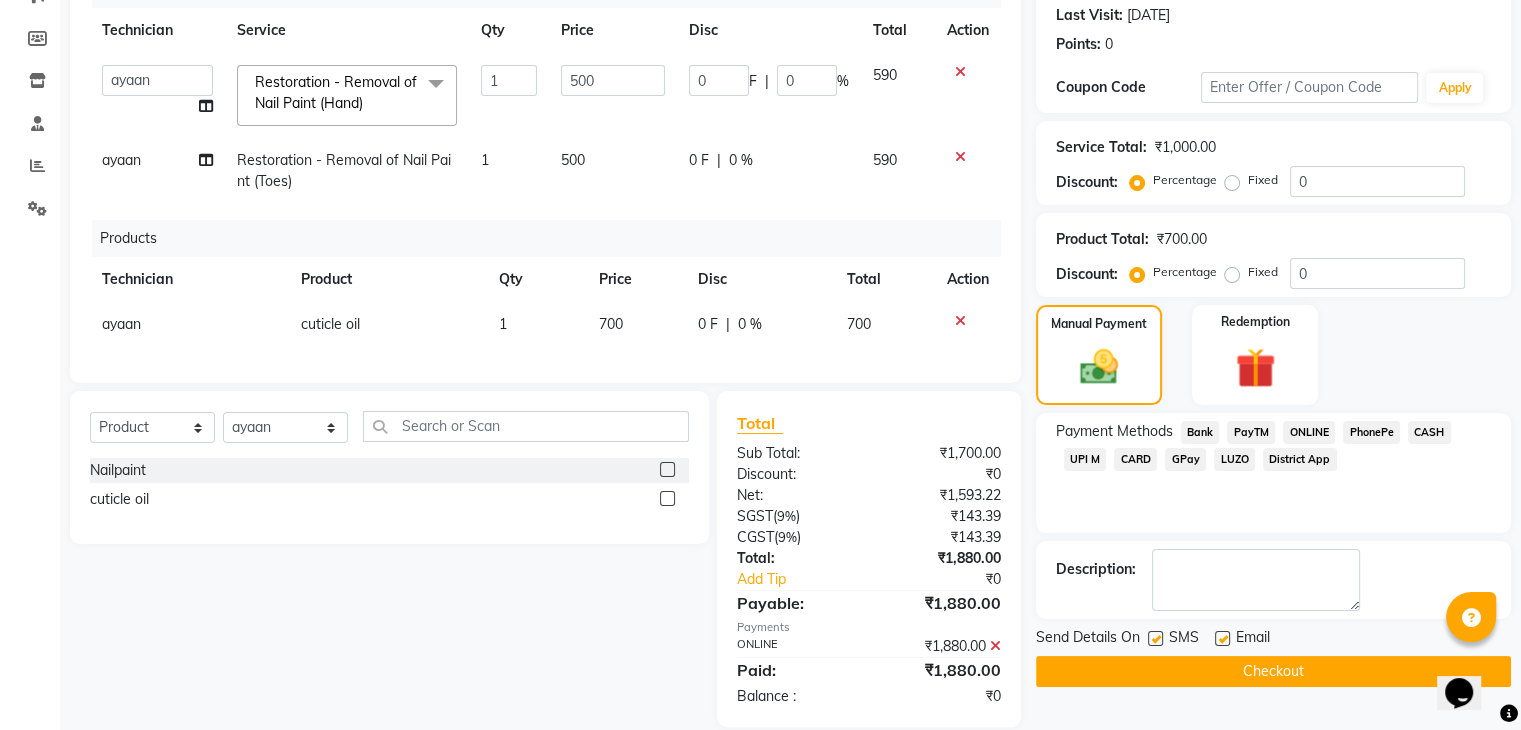 click on "Checkout" 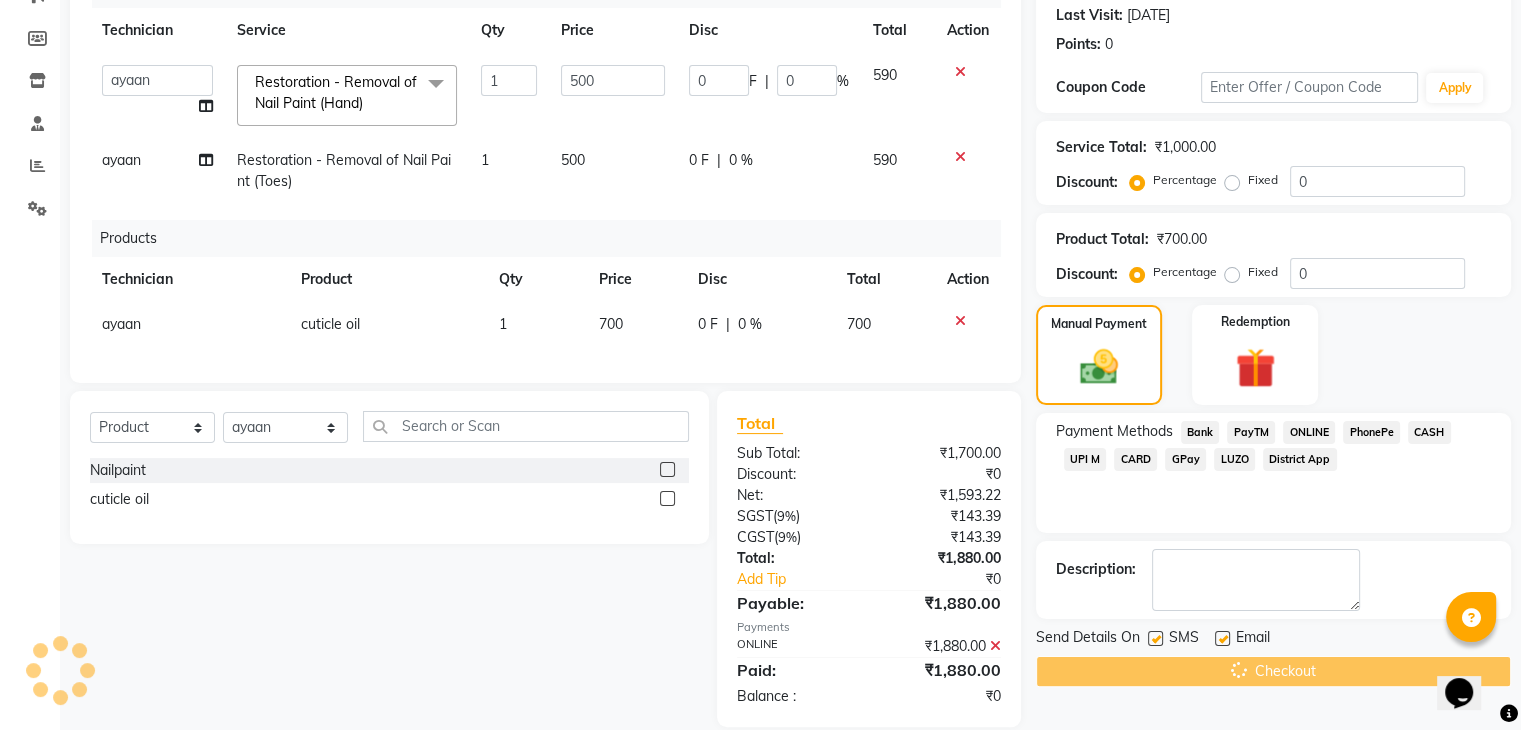 scroll, scrollTop: 0, scrollLeft: 0, axis: both 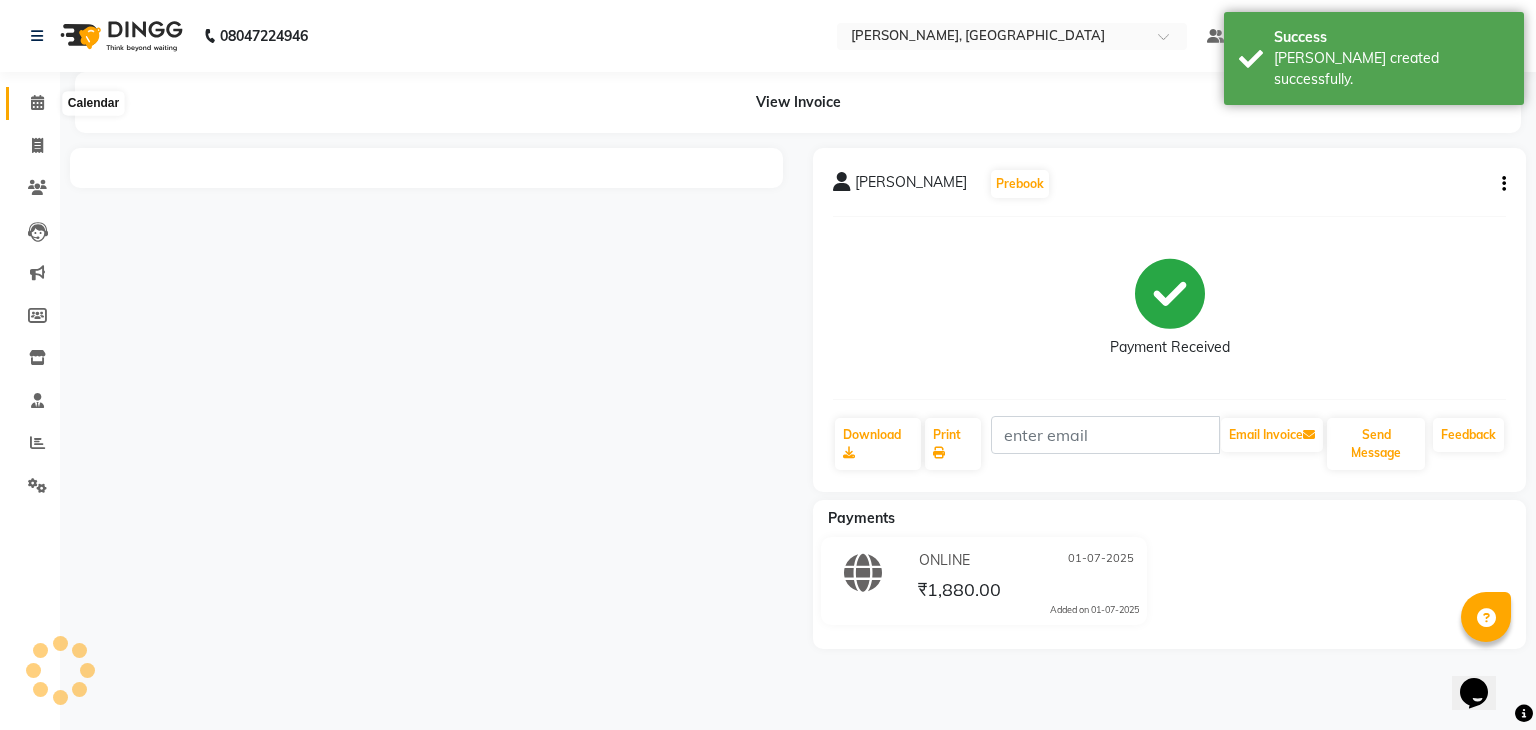 click 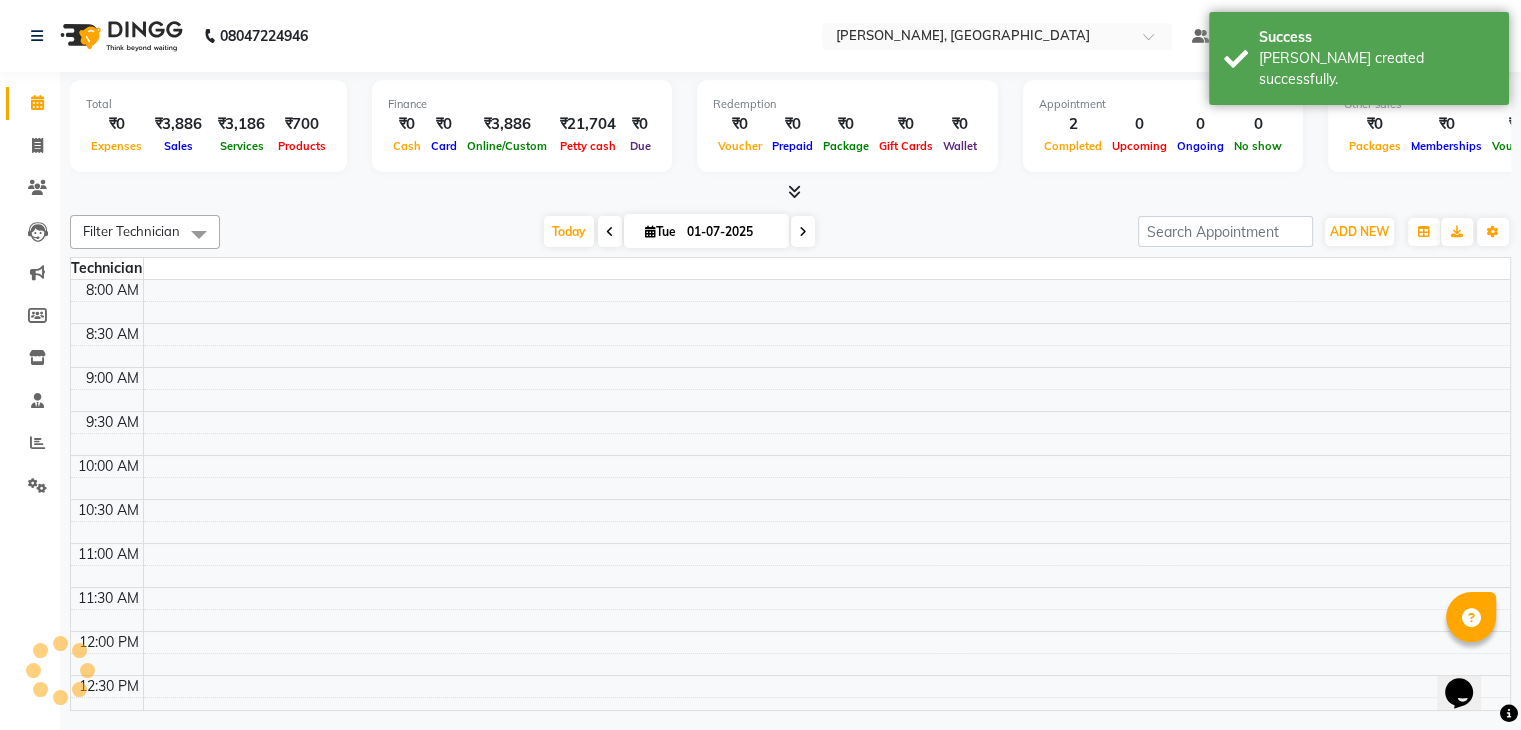 scroll, scrollTop: 0, scrollLeft: 0, axis: both 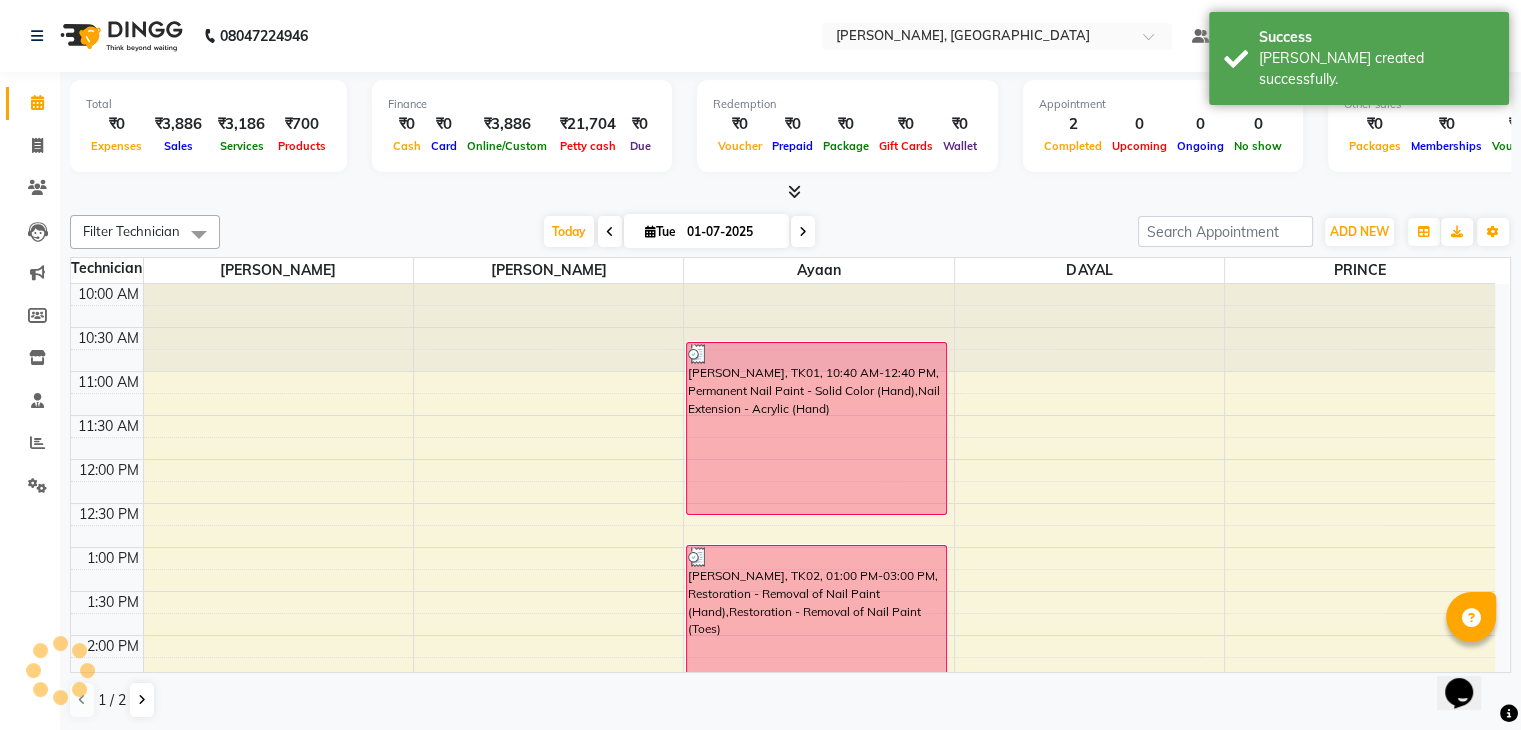 click at bounding box center [794, 191] 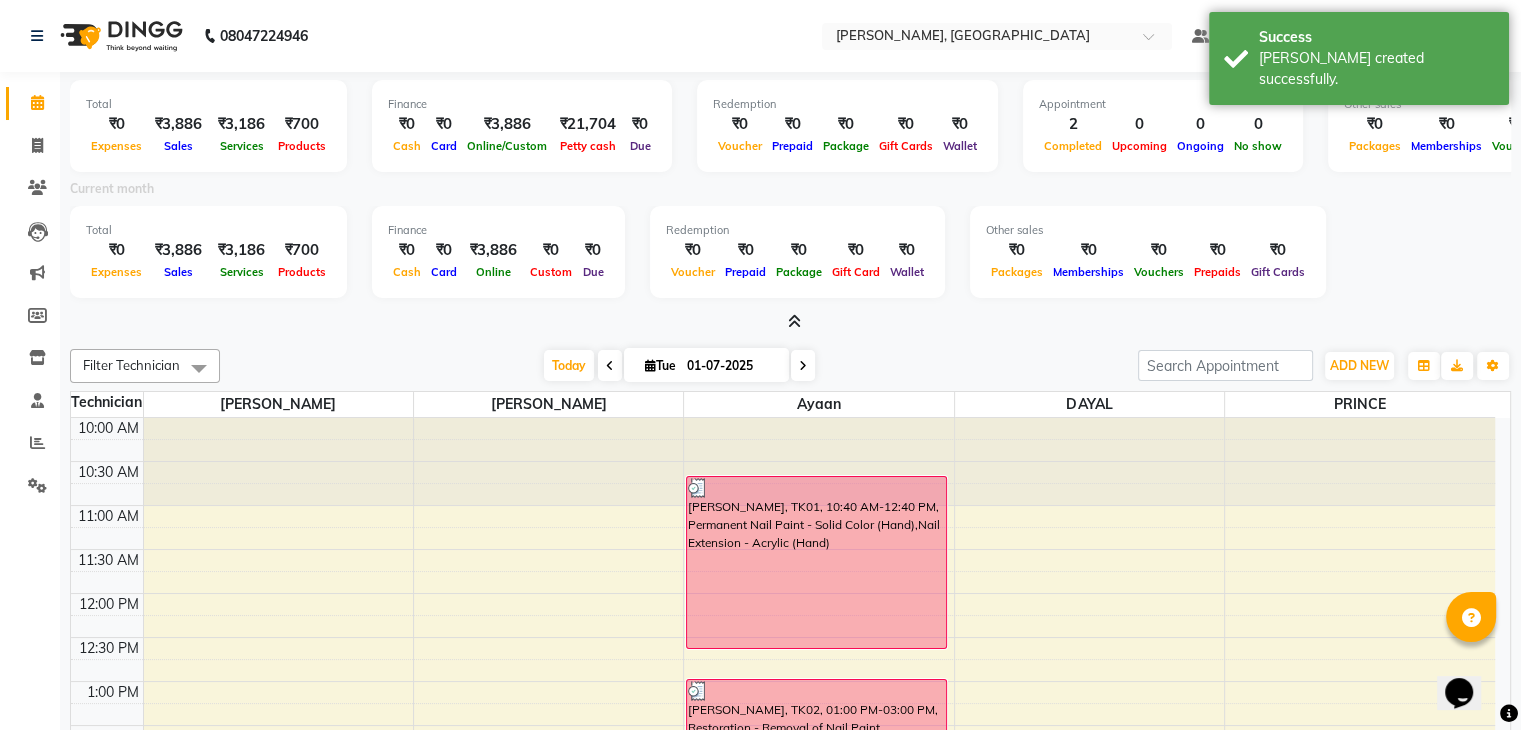 click at bounding box center (794, 321) 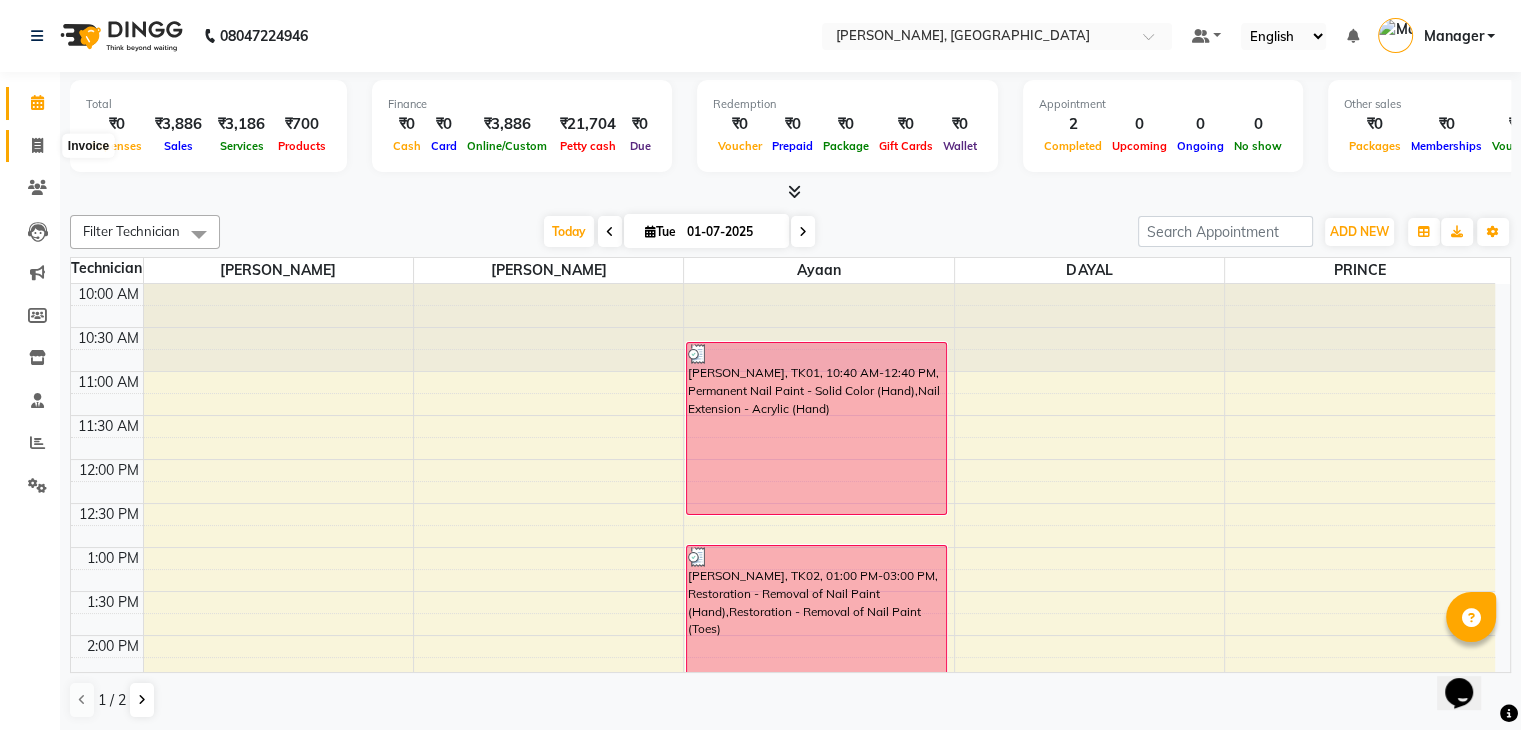 click 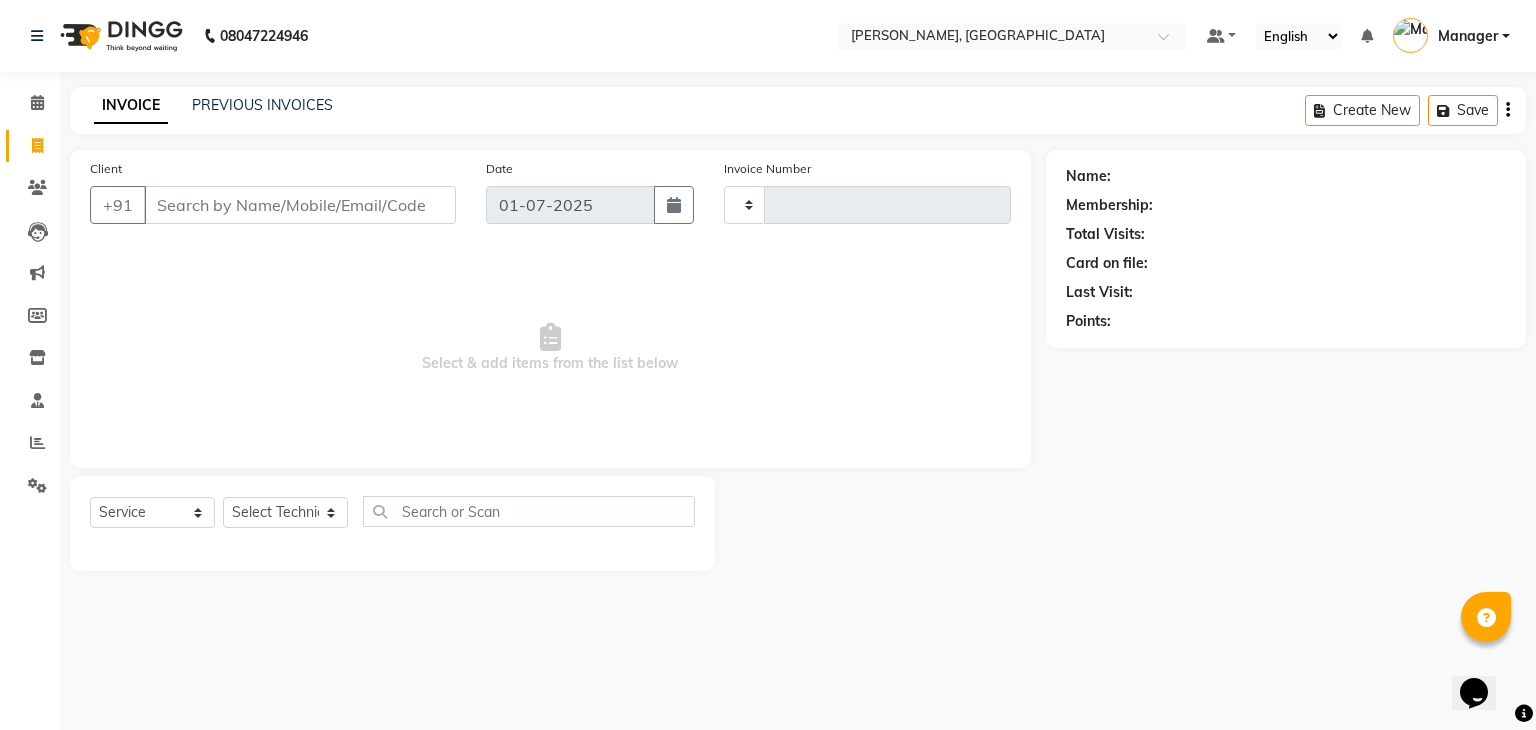 type on "0563" 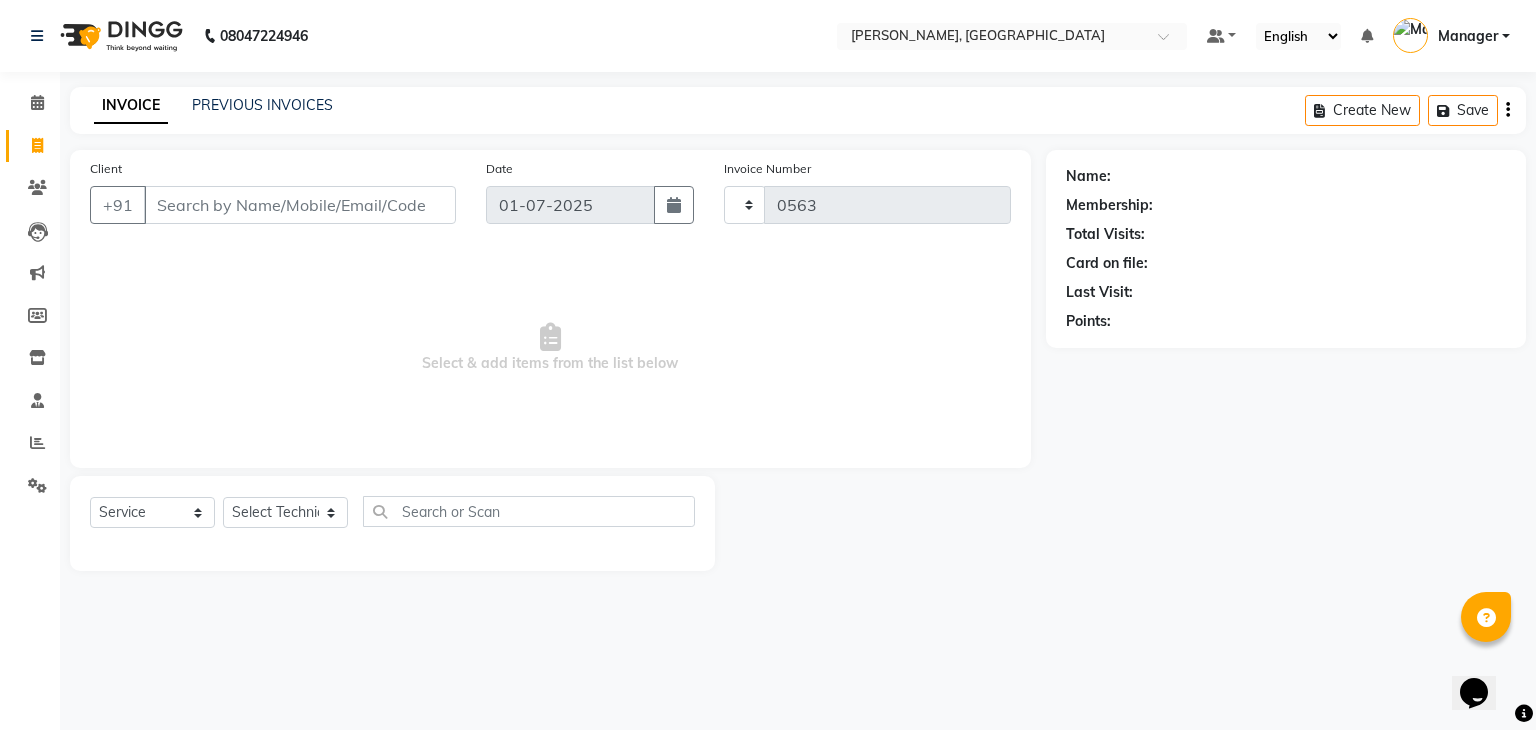 select on "4495" 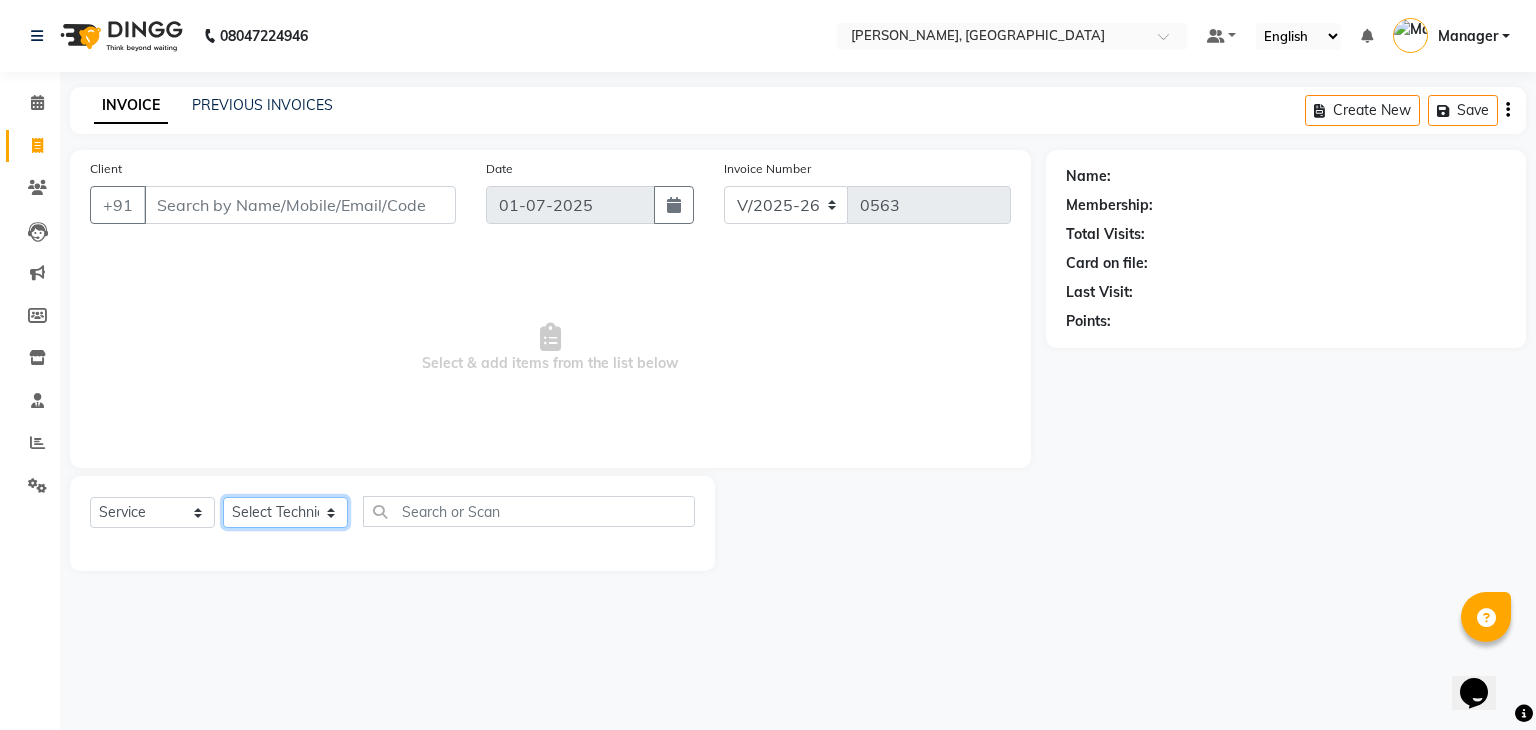 click on "Select Technician Admin [PERSON_NAME] Manager [PERSON_NAME] [PERSON_NAME]" 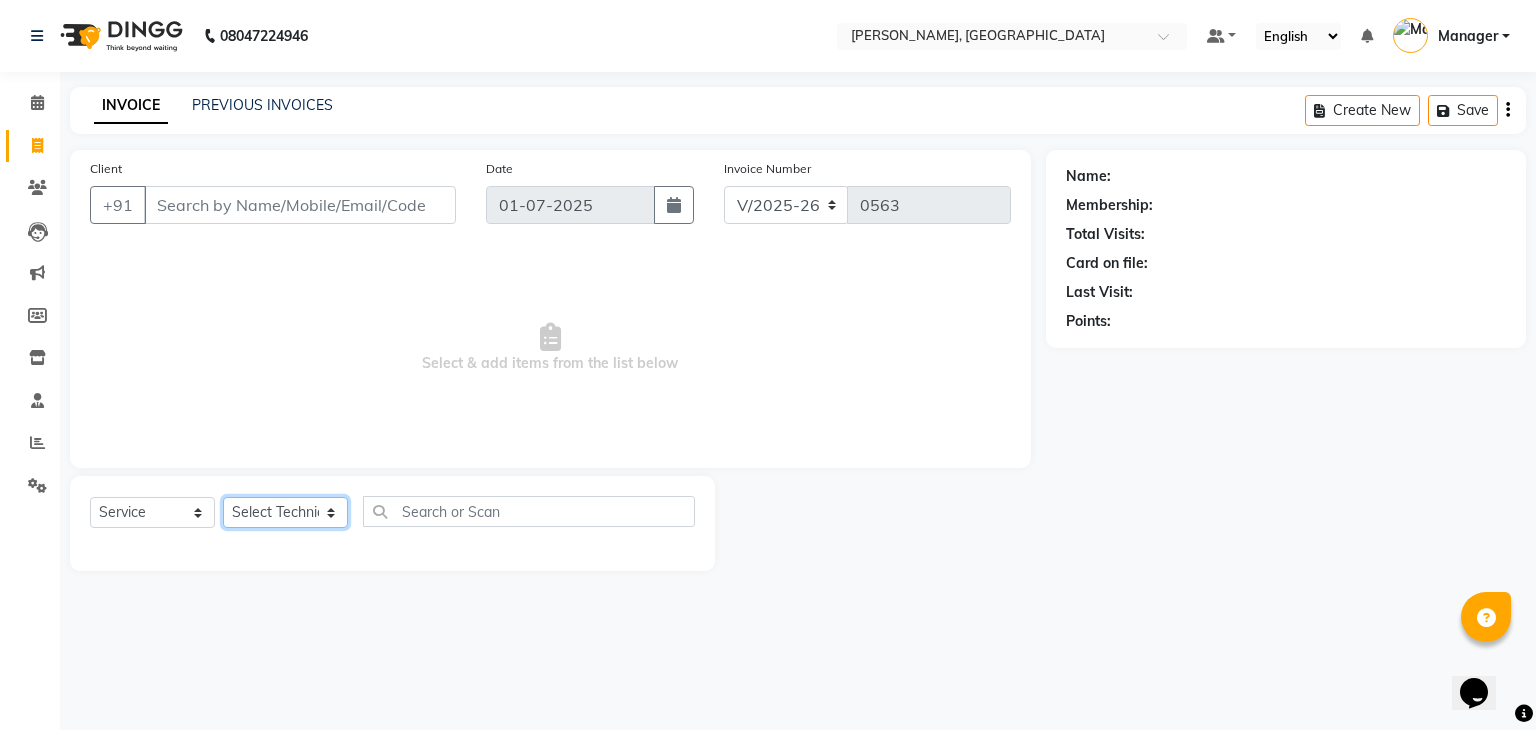 select on "77389" 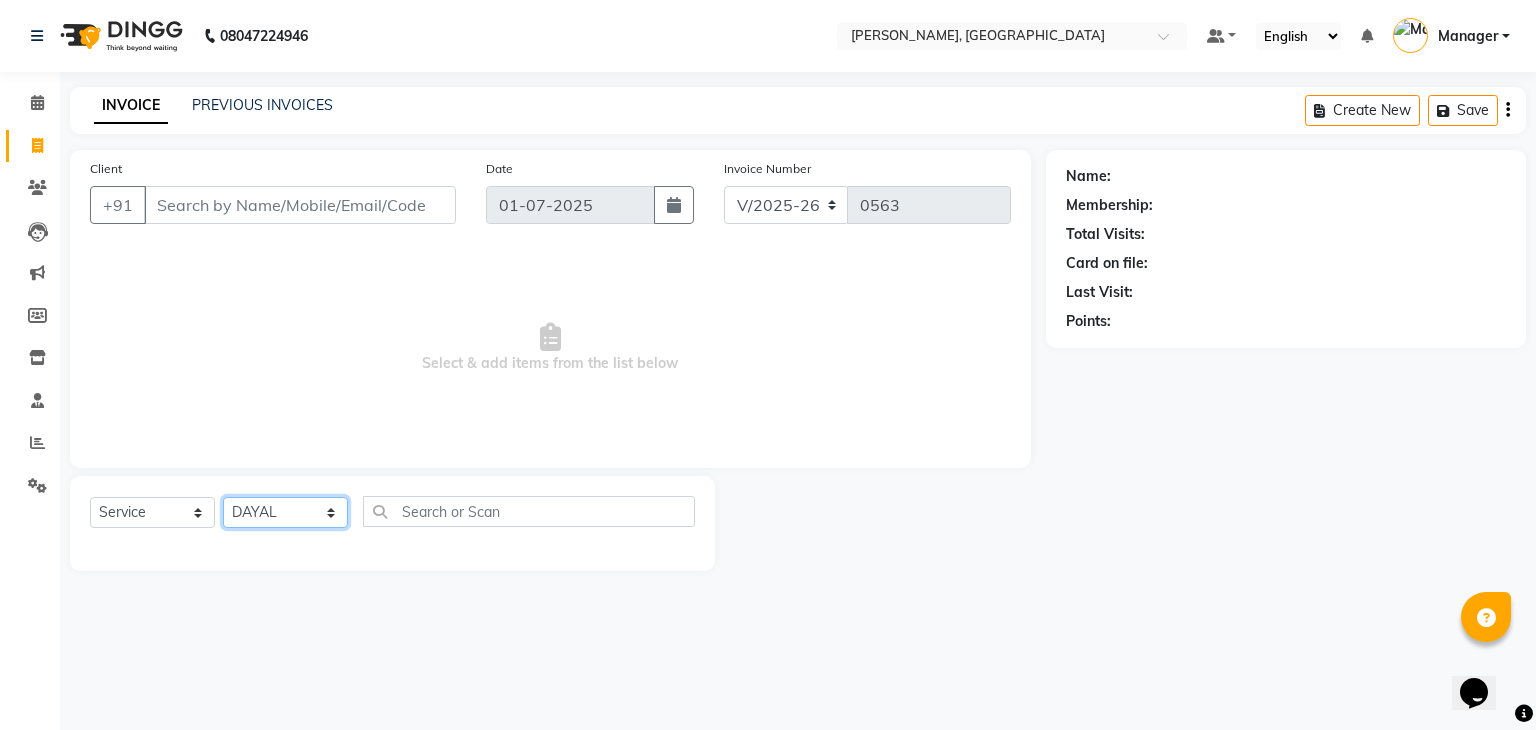 click on "Select Technician Admin [PERSON_NAME] Manager [PERSON_NAME] [PERSON_NAME]" 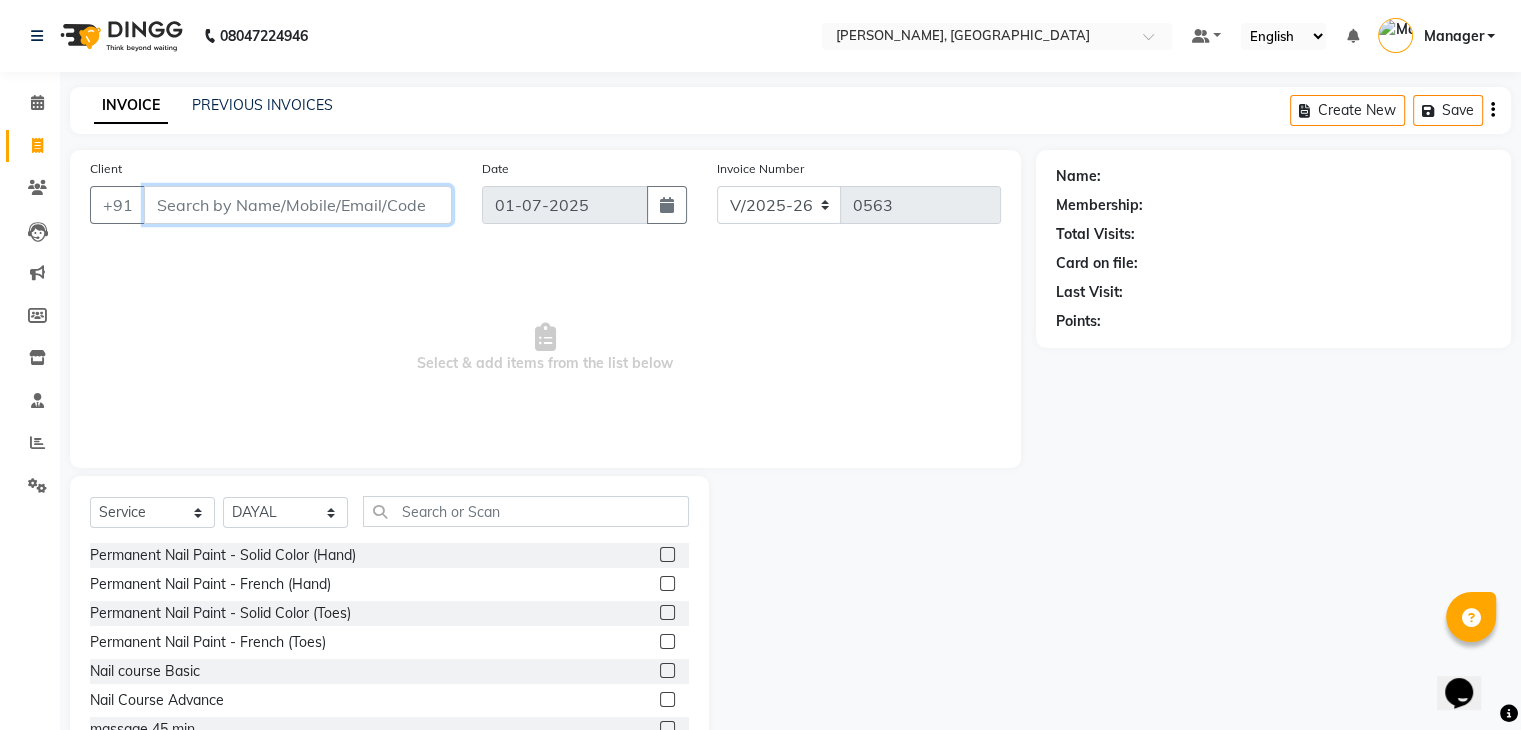 click on "Client" at bounding box center [298, 205] 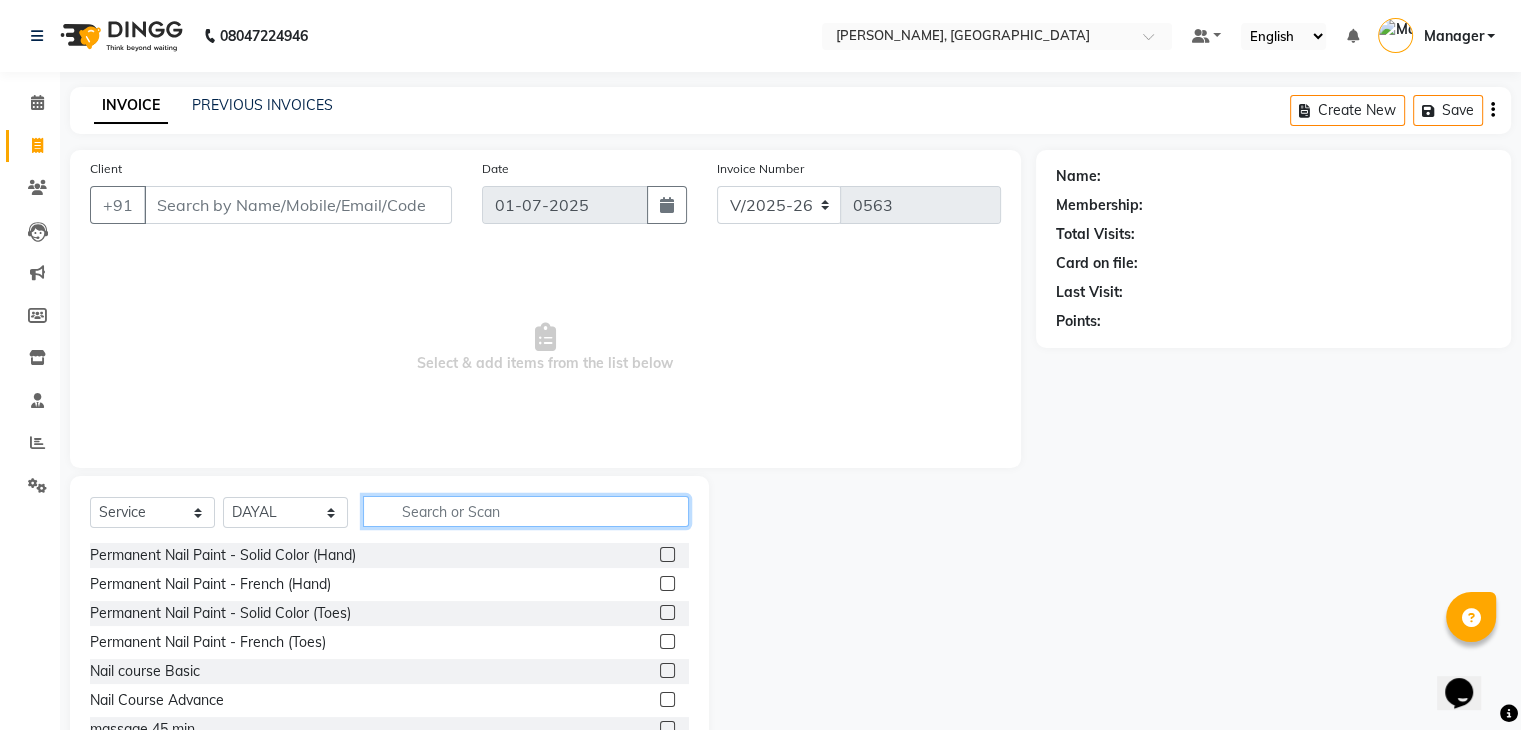 click 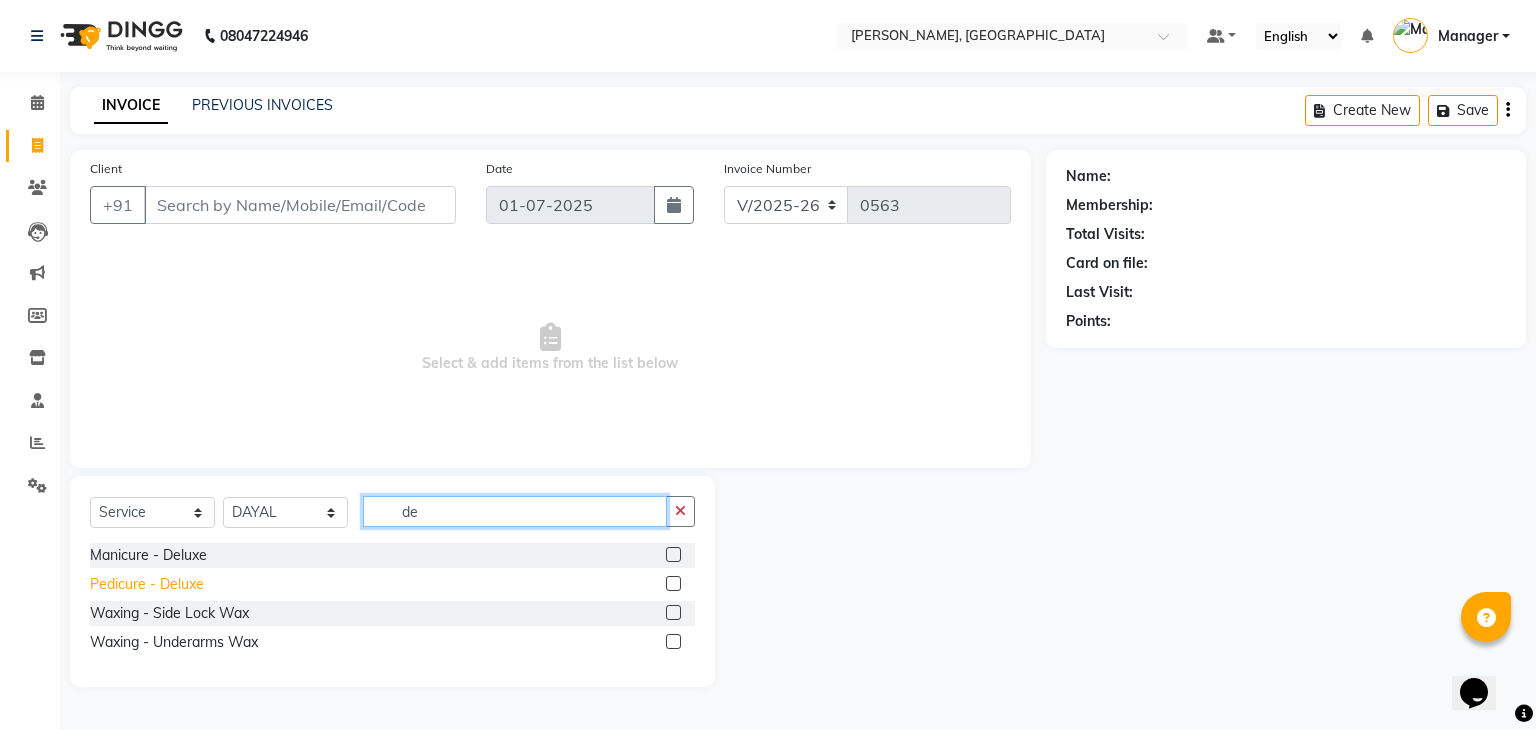 type on "de" 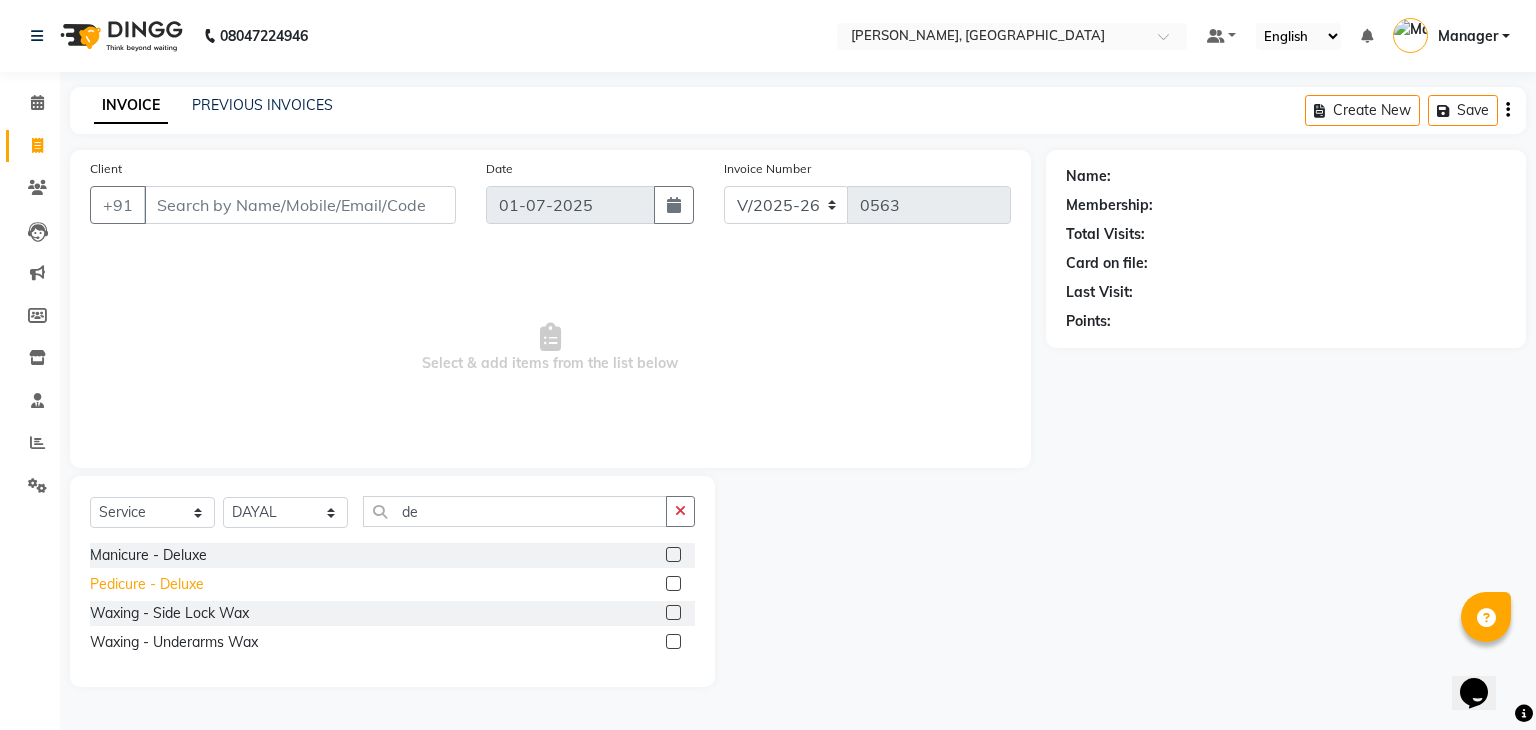 click on "Pedicure - Deluxe" 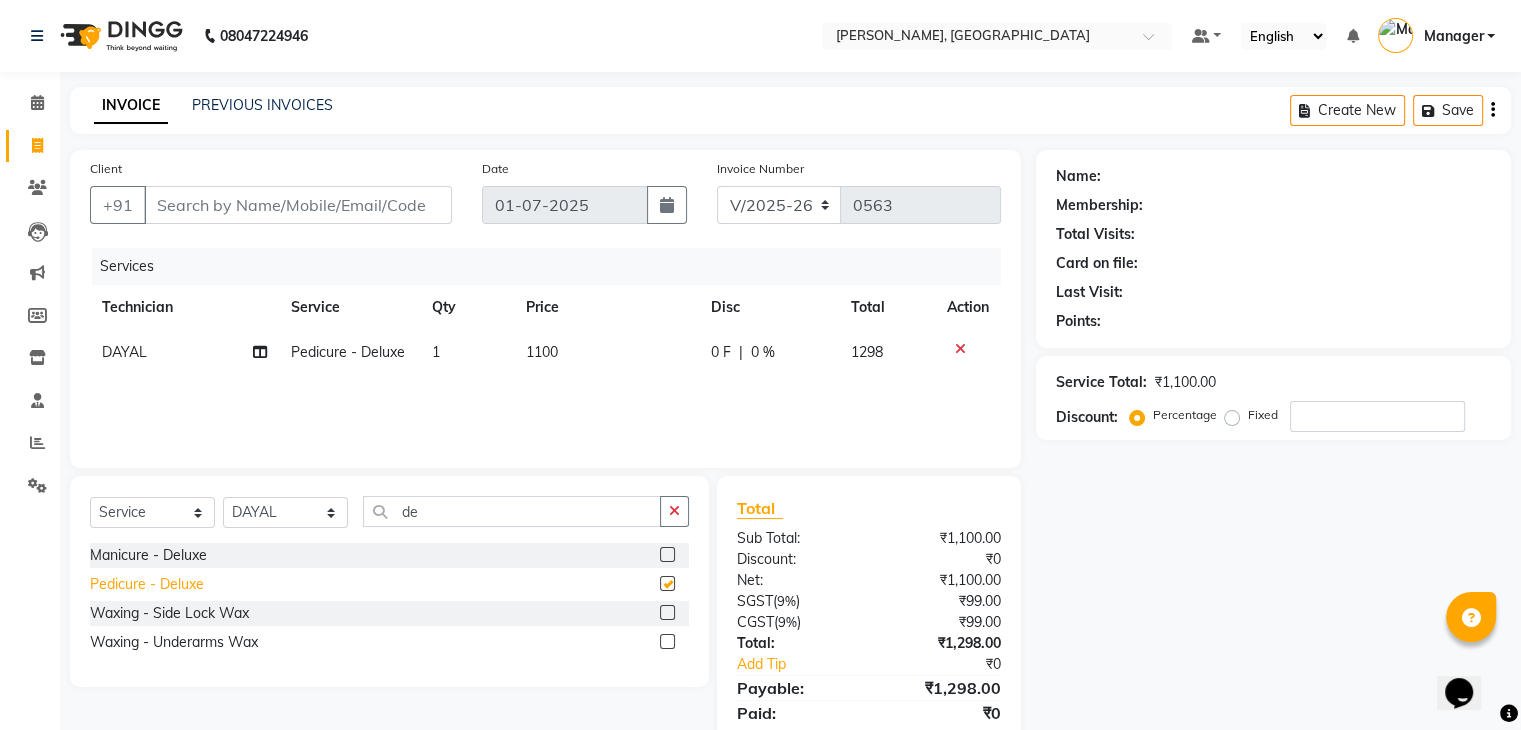 checkbox on "false" 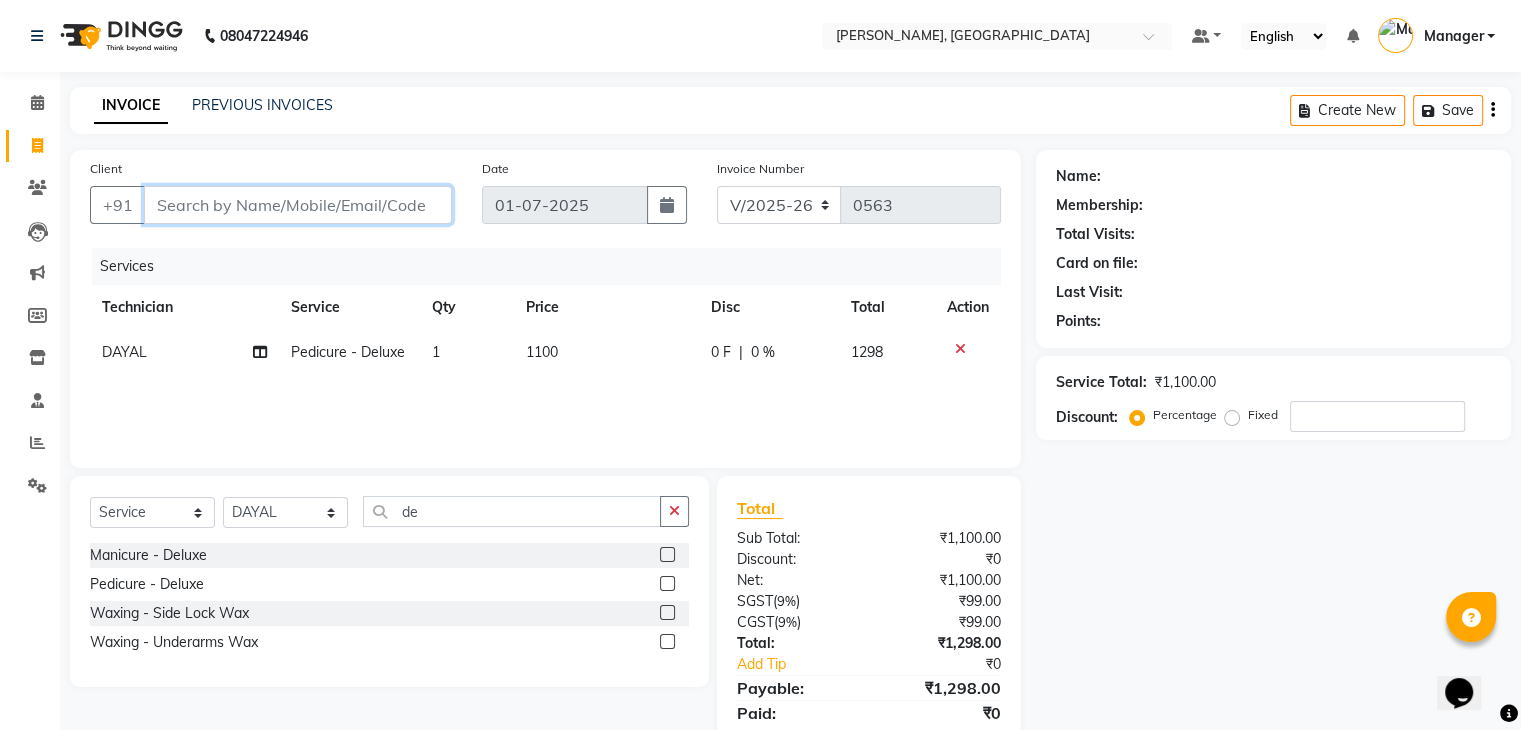 click on "Client" at bounding box center (298, 205) 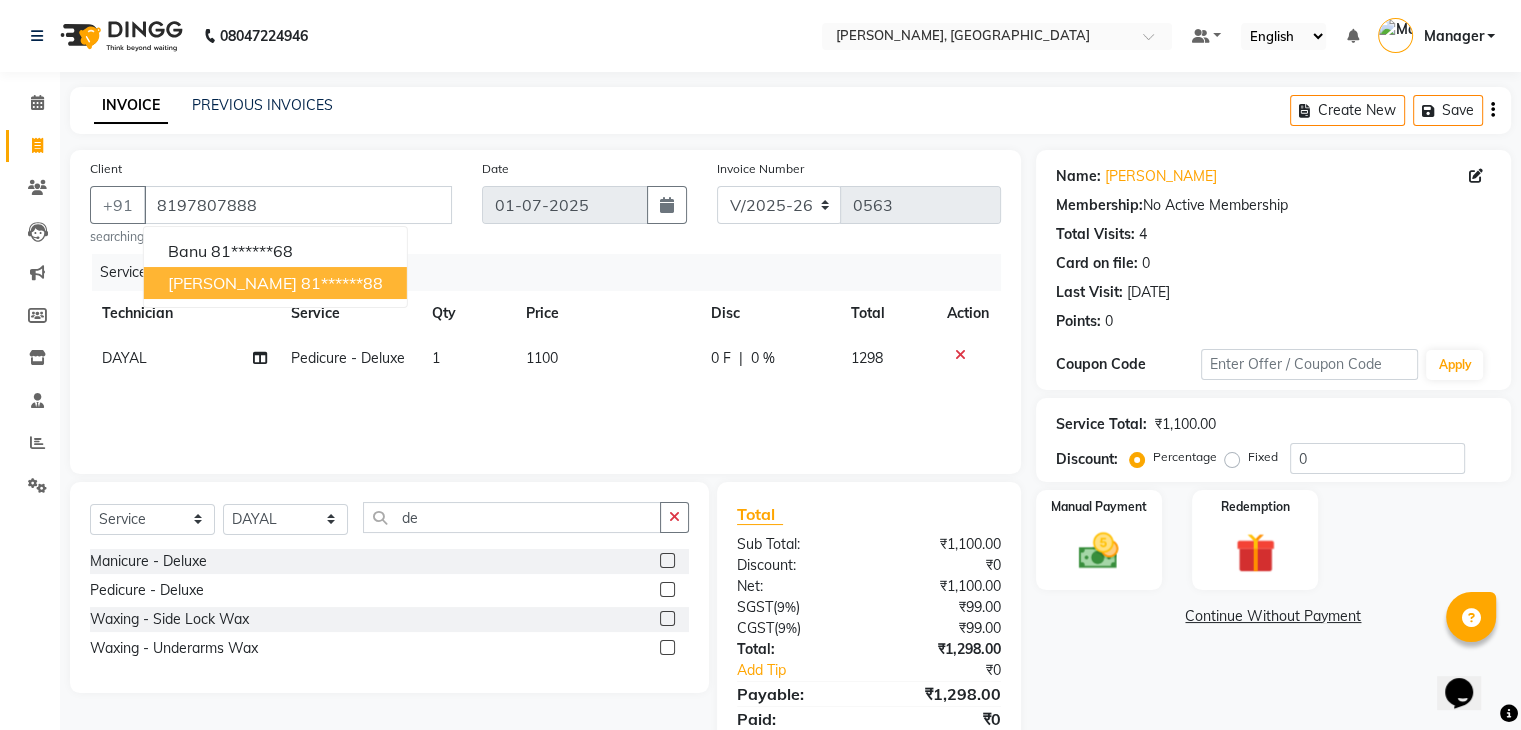 click on "81******88" at bounding box center [342, 283] 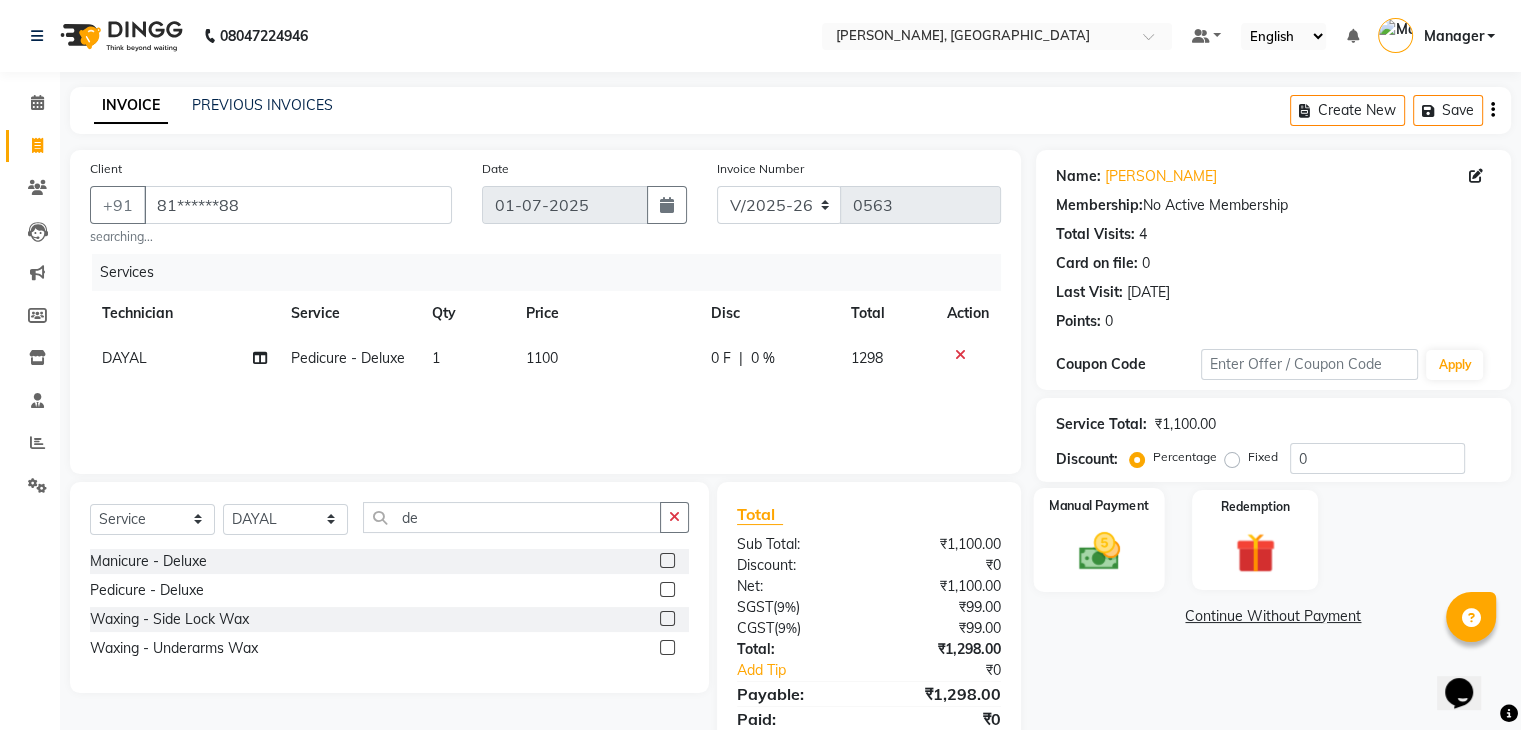 click 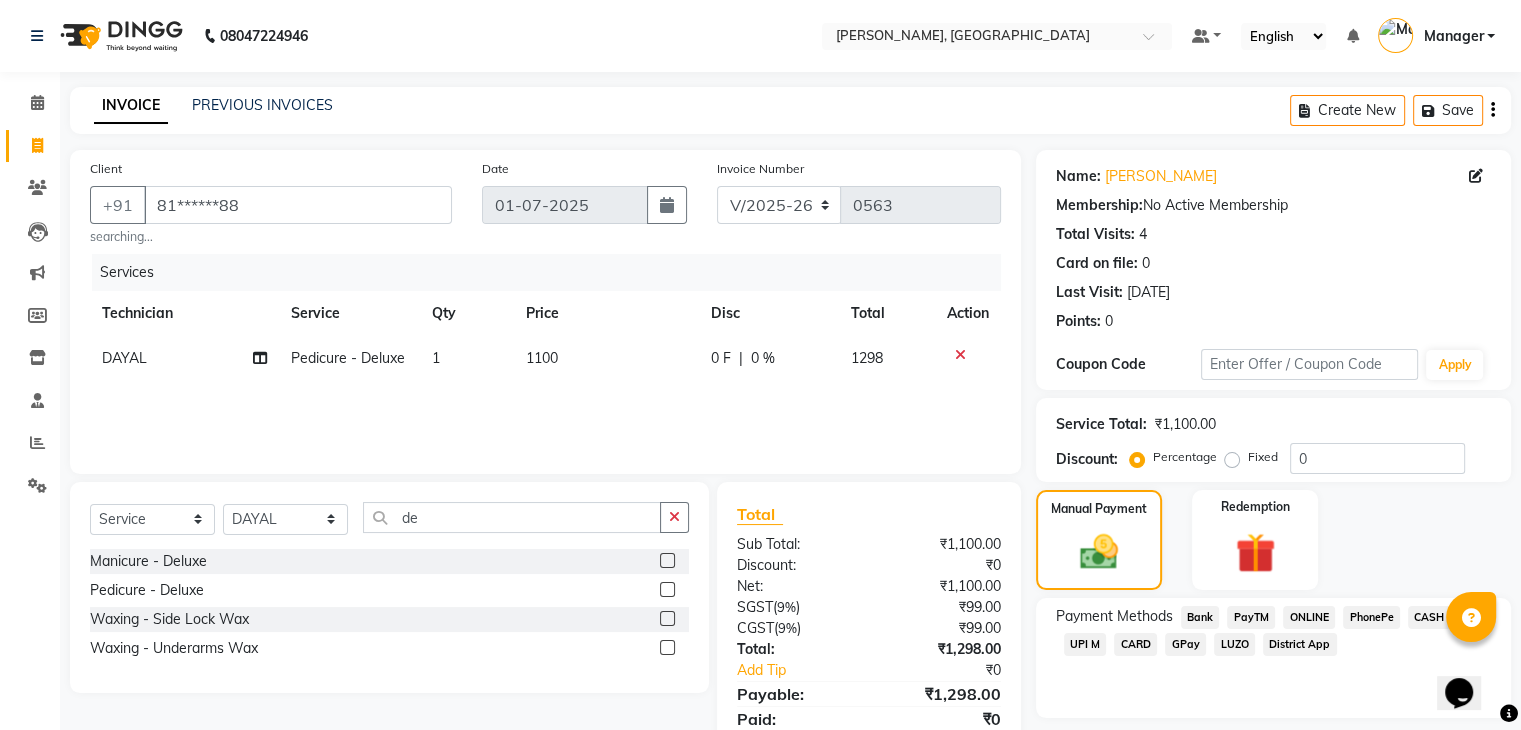 click on "CARD" 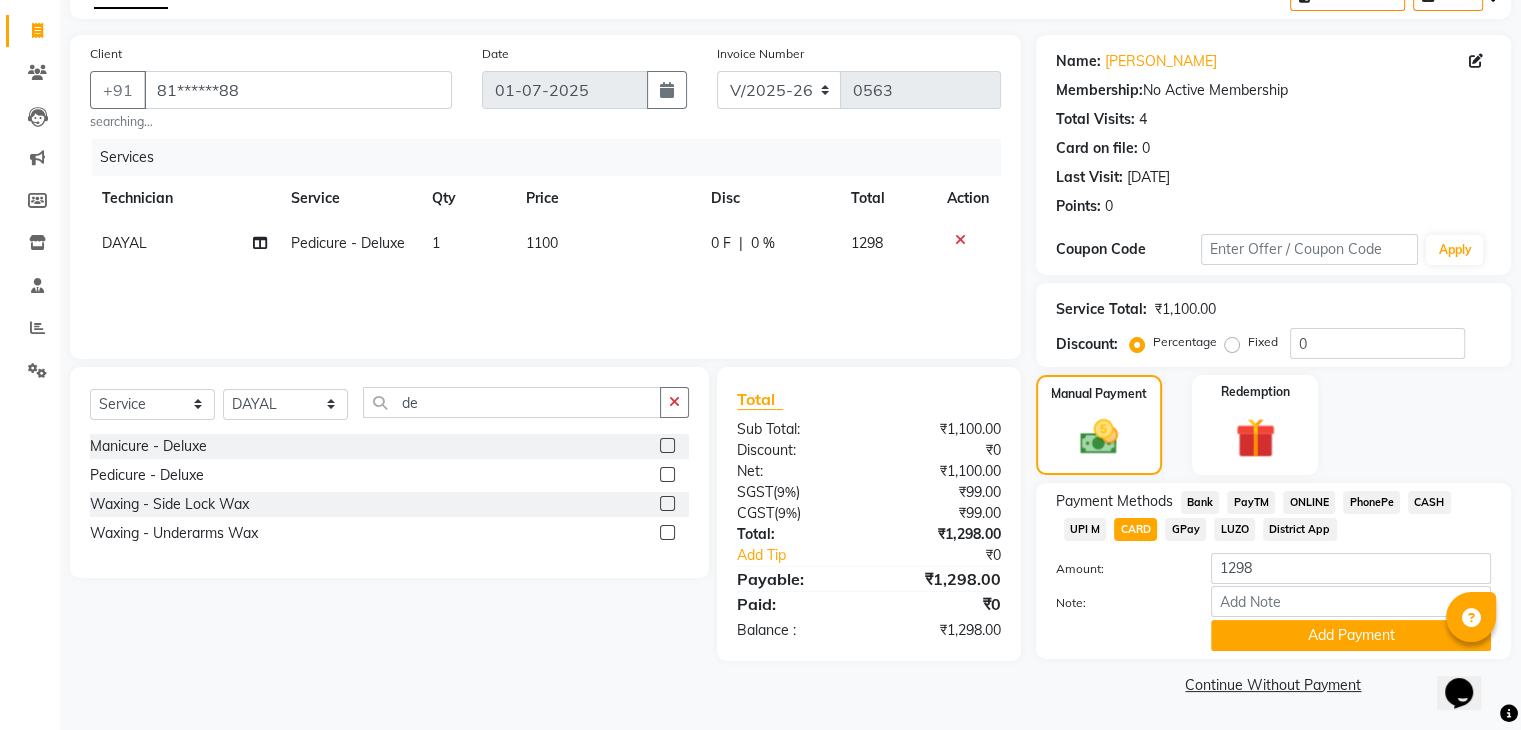 scroll, scrollTop: 116, scrollLeft: 0, axis: vertical 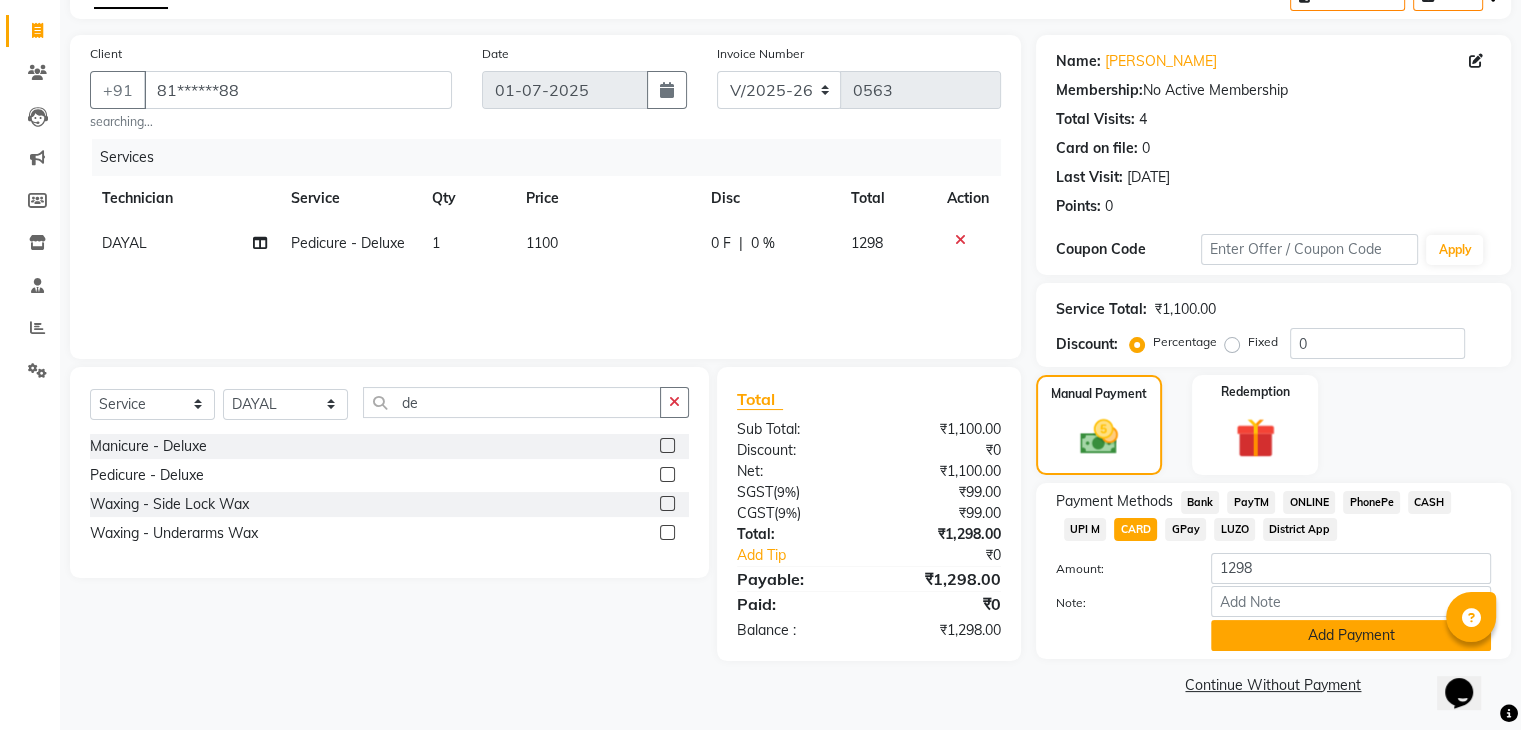 click on "Add Payment" 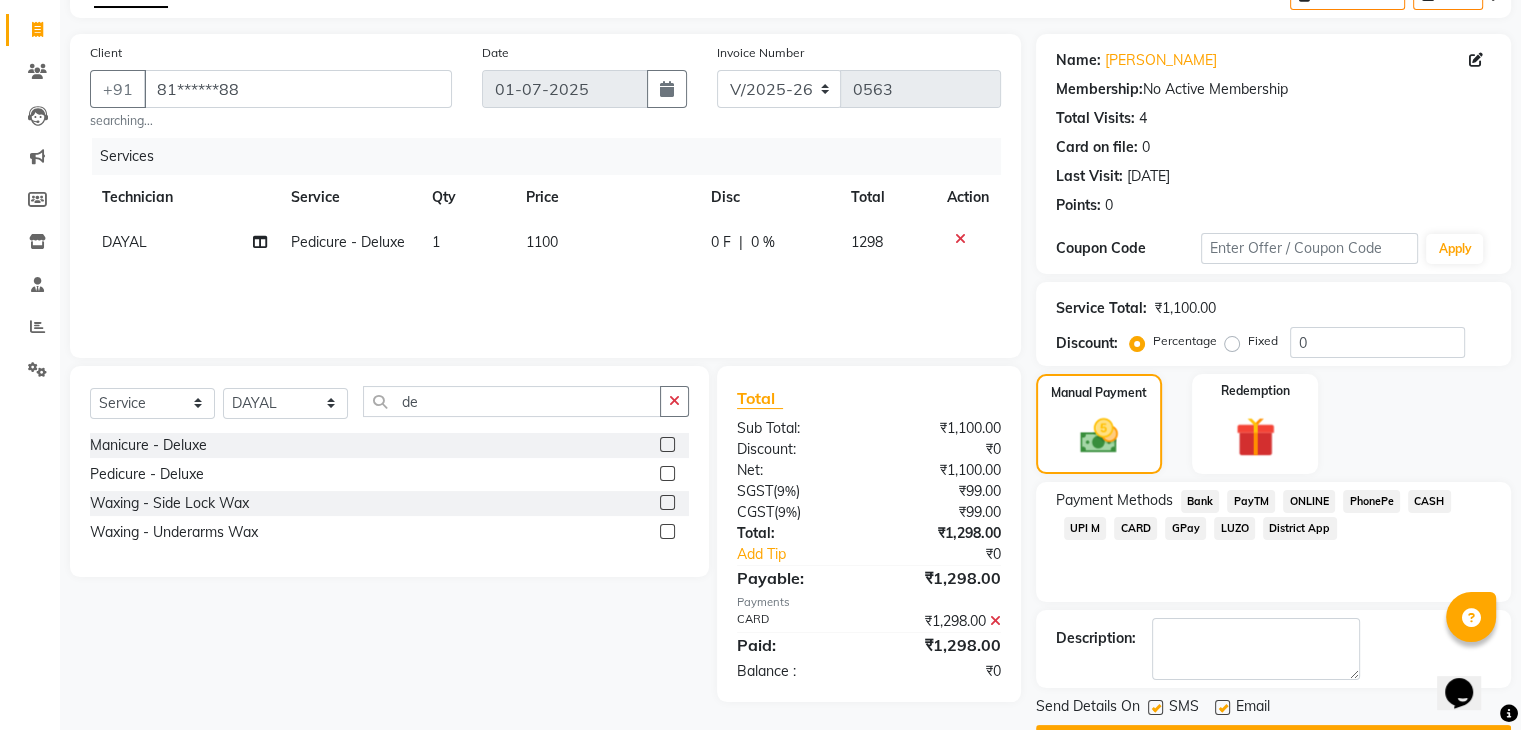 scroll, scrollTop: 171, scrollLeft: 0, axis: vertical 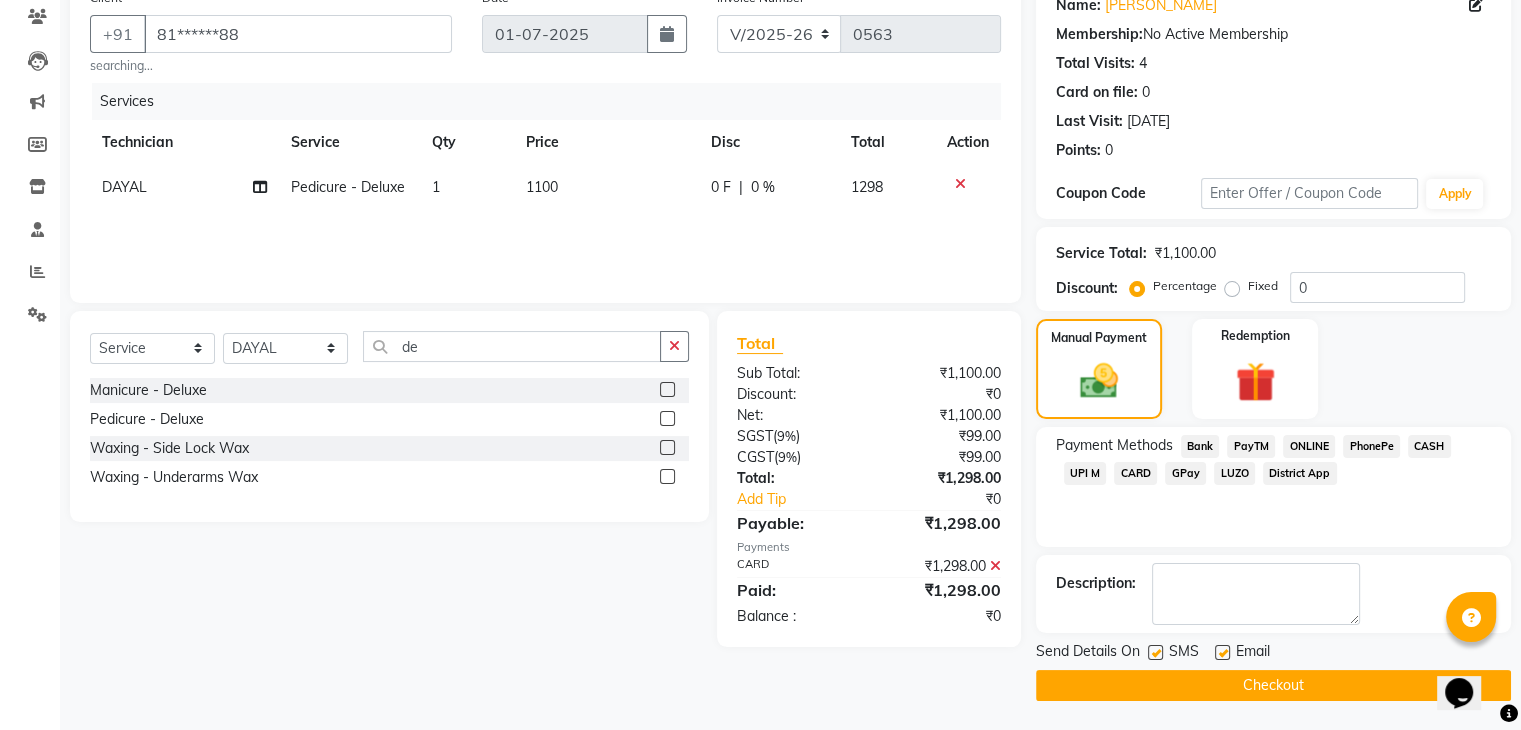 click on "Checkout" 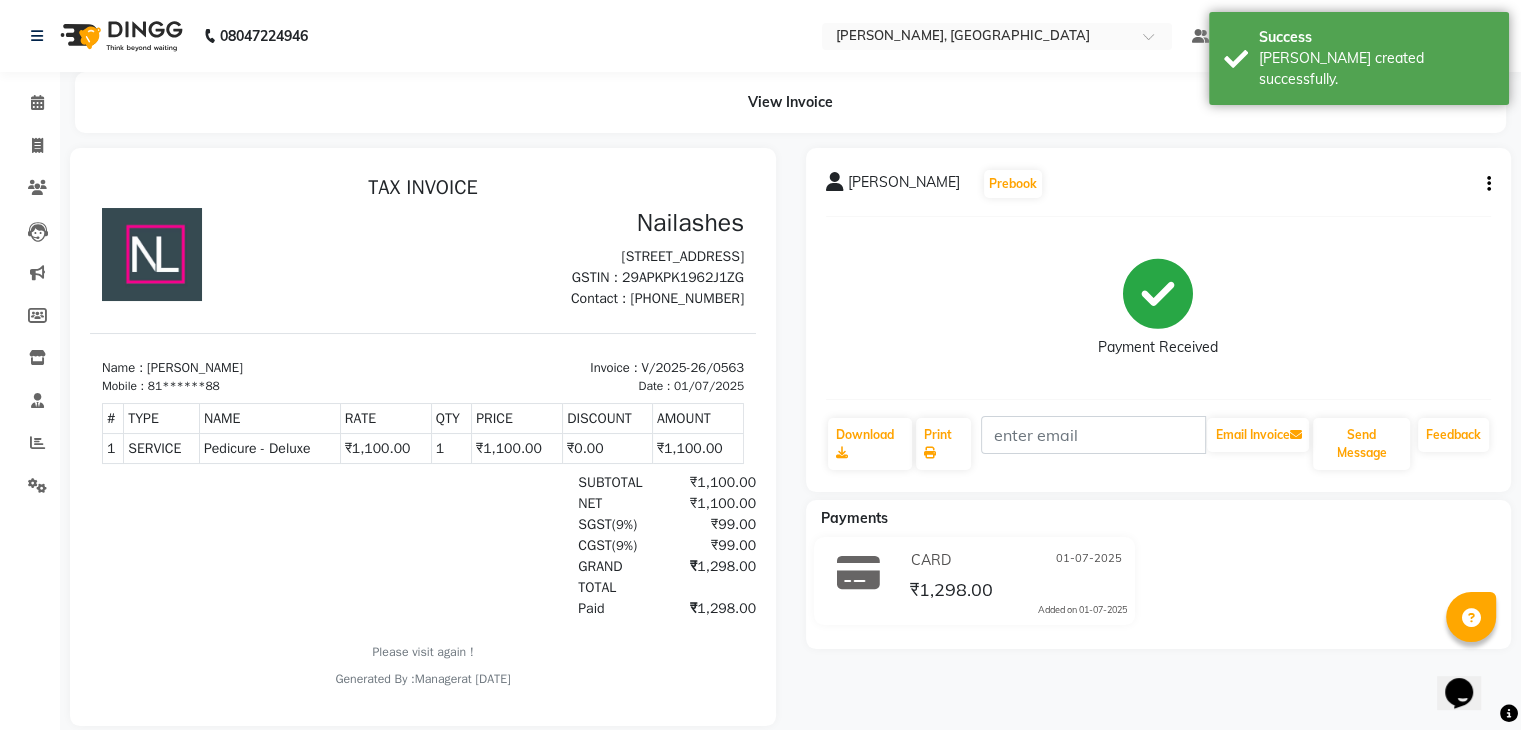 scroll, scrollTop: 0, scrollLeft: 0, axis: both 